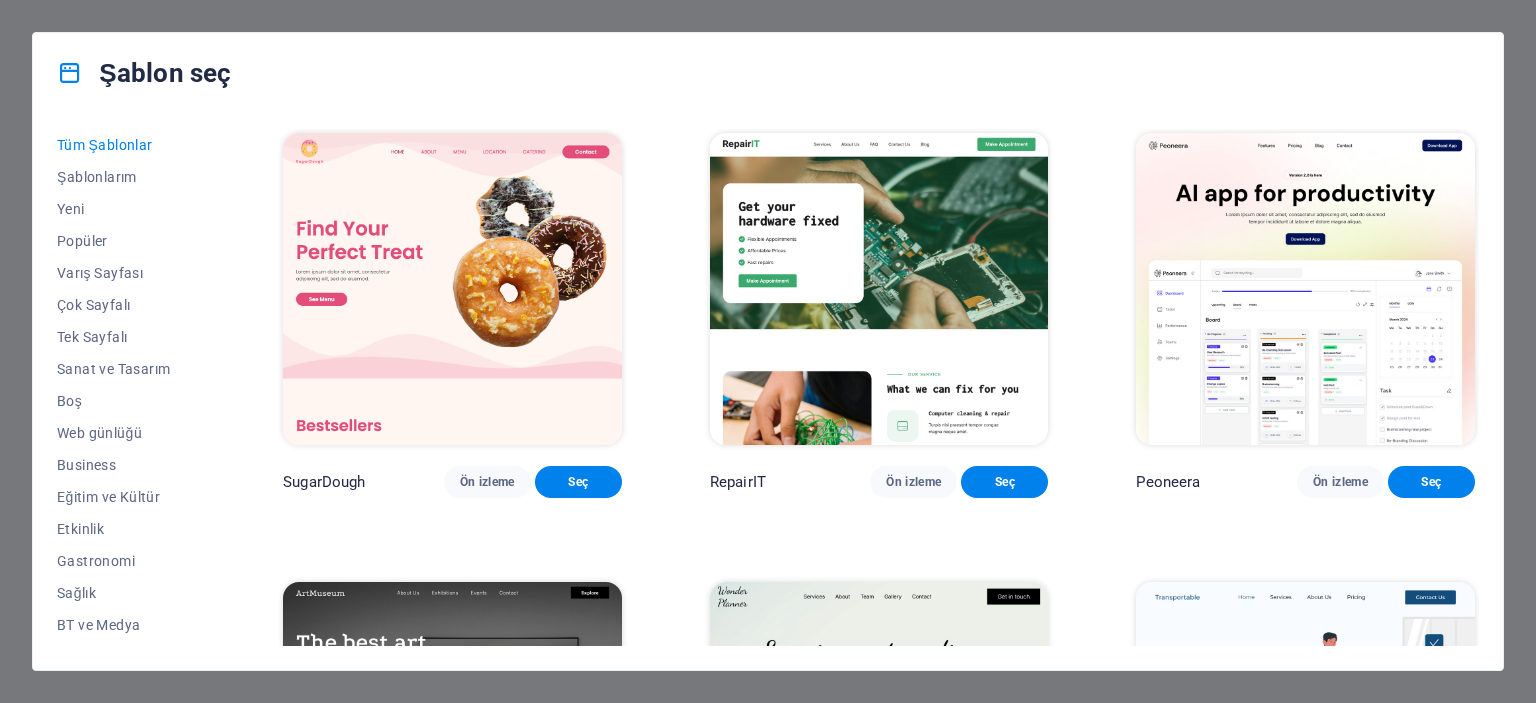 scroll, scrollTop: 0, scrollLeft: 0, axis: both 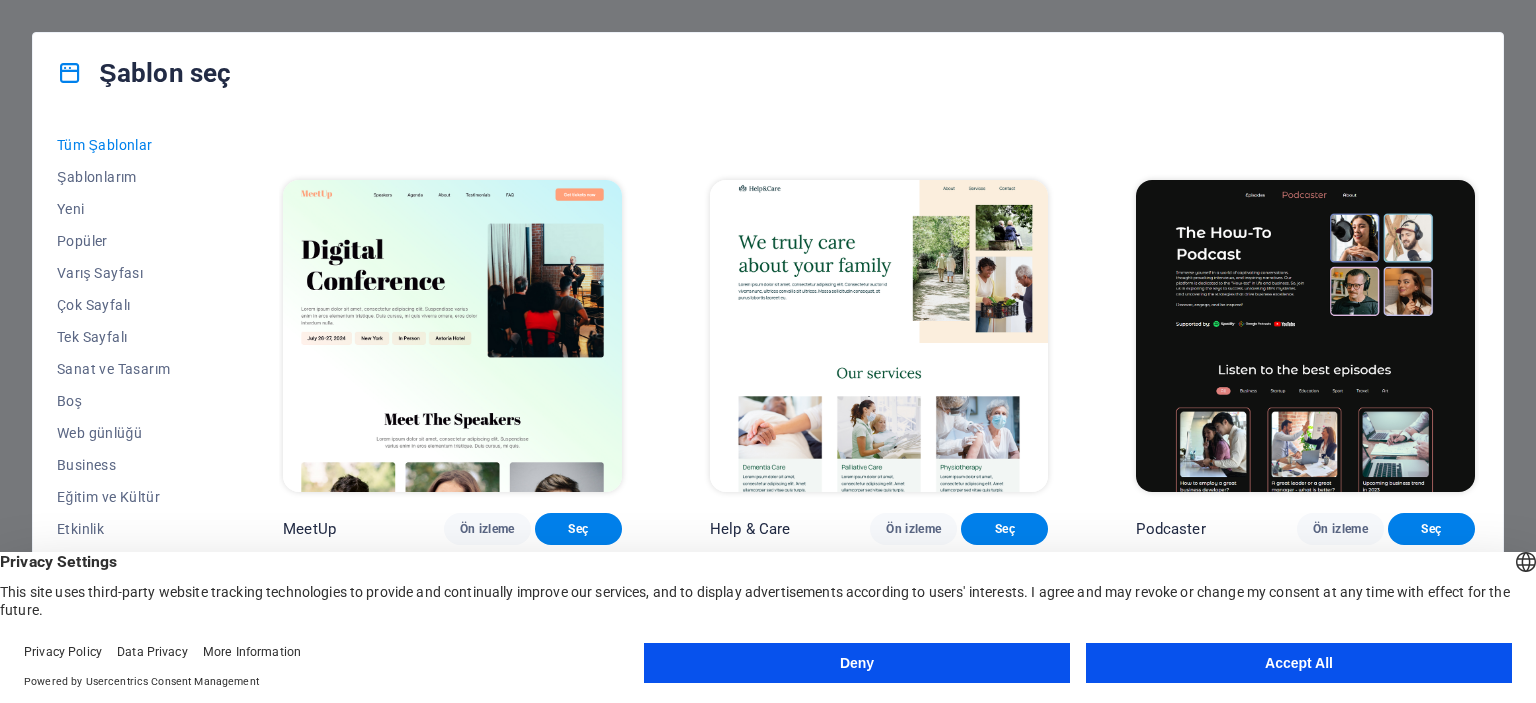 click on "Accept All" at bounding box center [1299, 663] 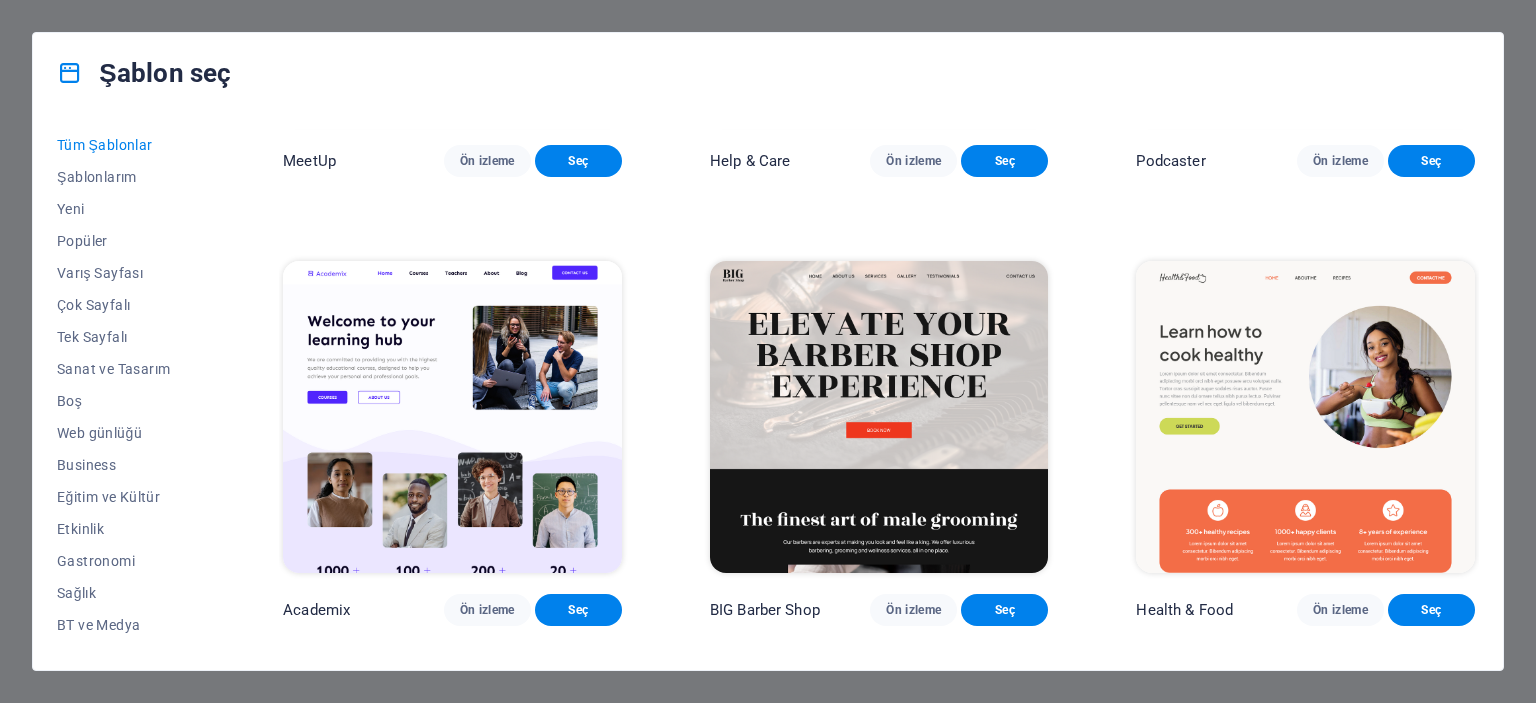 scroll, scrollTop: 1700, scrollLeft: 0, axis: vertical 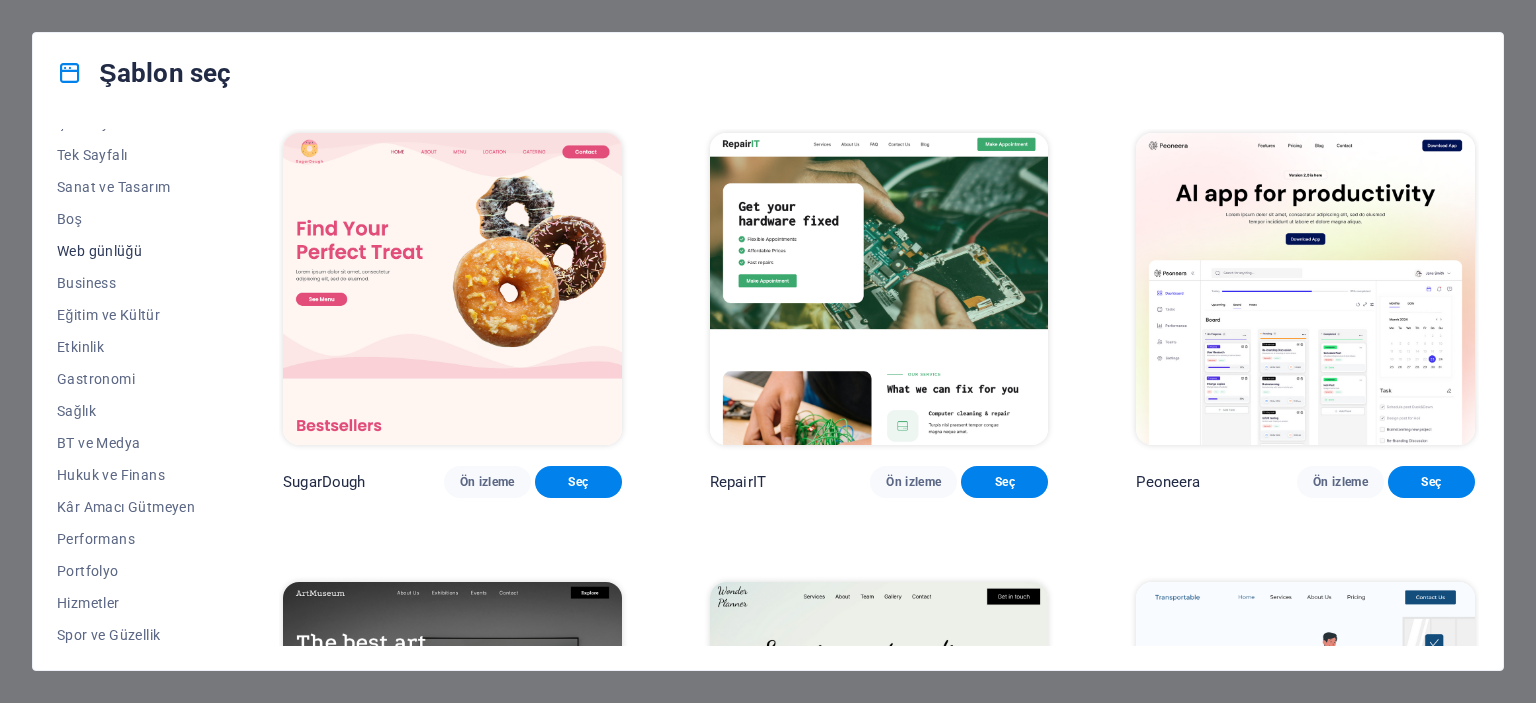 click on "Web günlüğü" at bounding box center (126, 251) 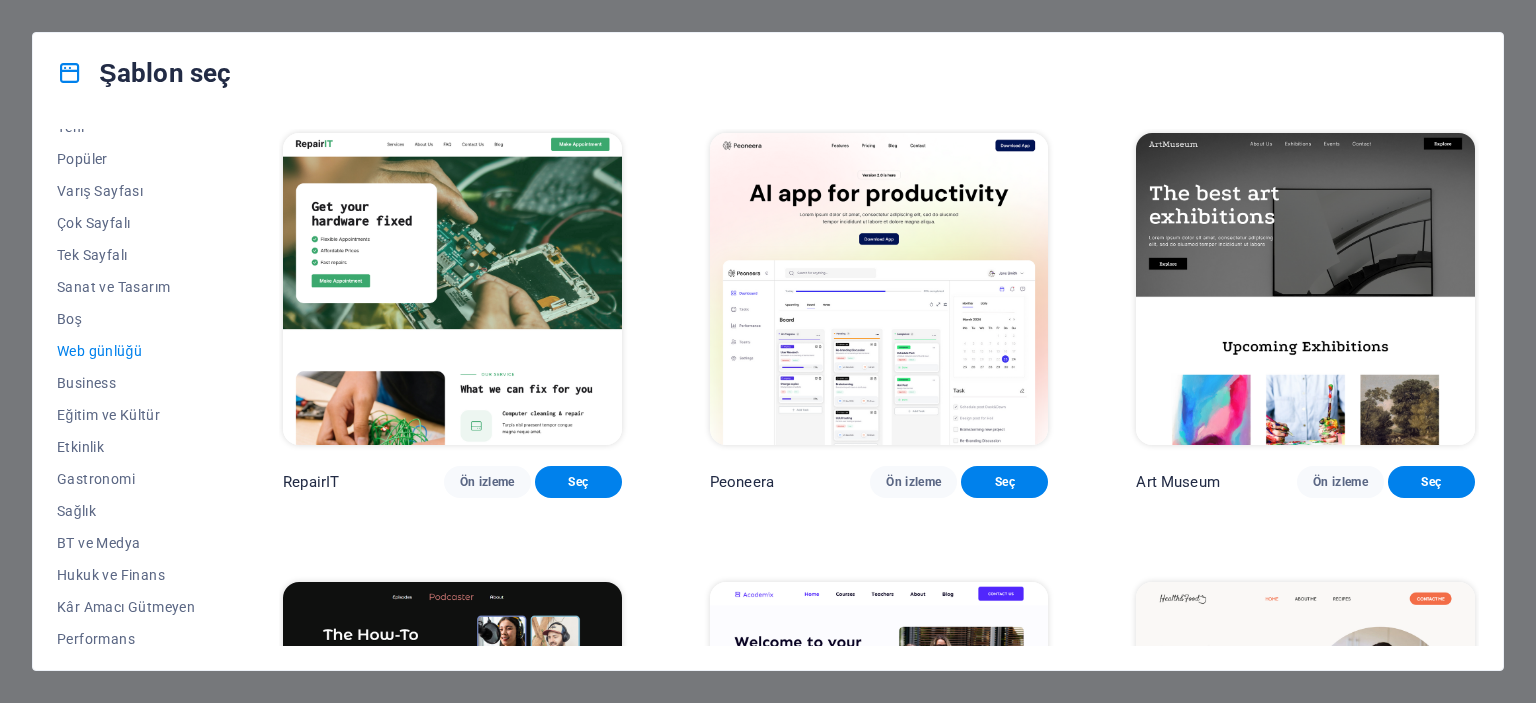 scroll, scrollTop: 0, scrollLeft: 0, axis: both 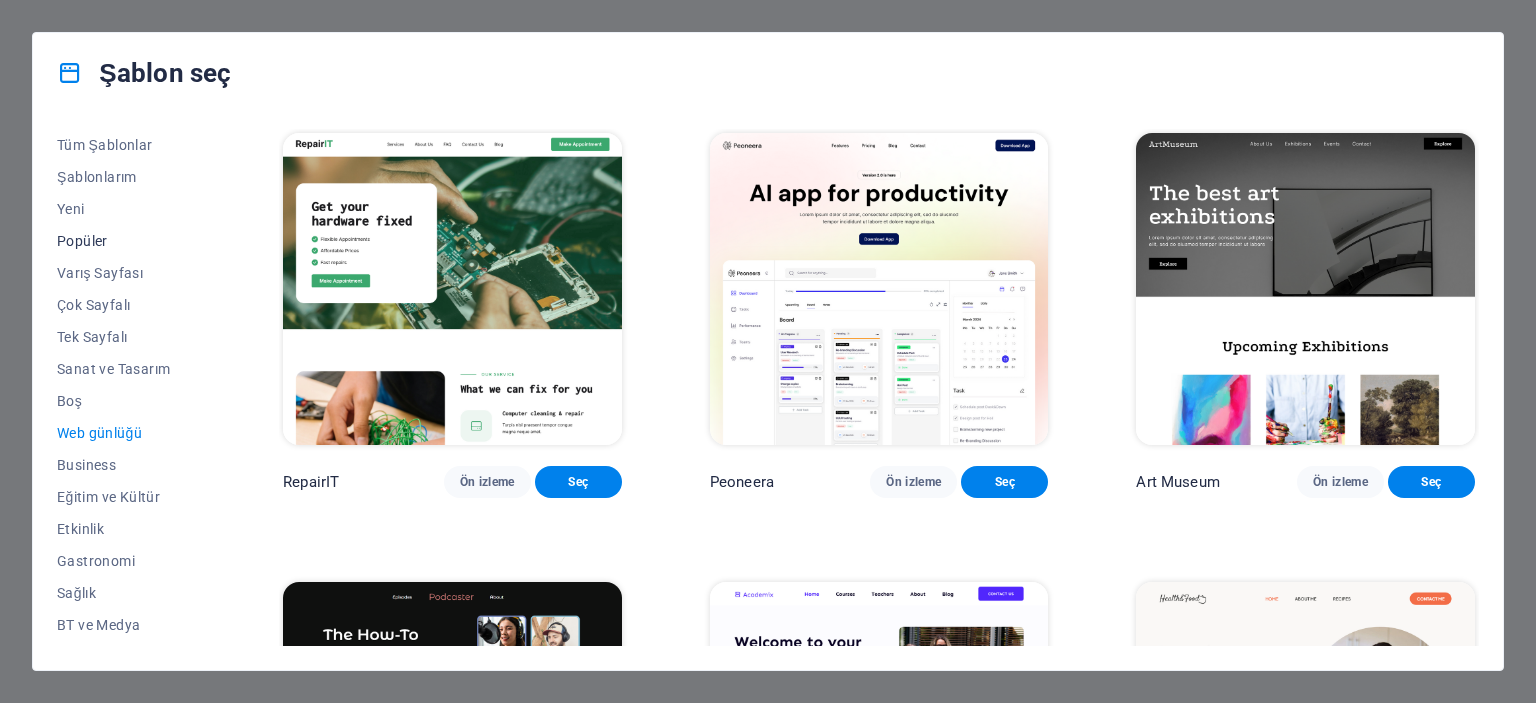 click on "Popüler" at bounding box center (126, 241) 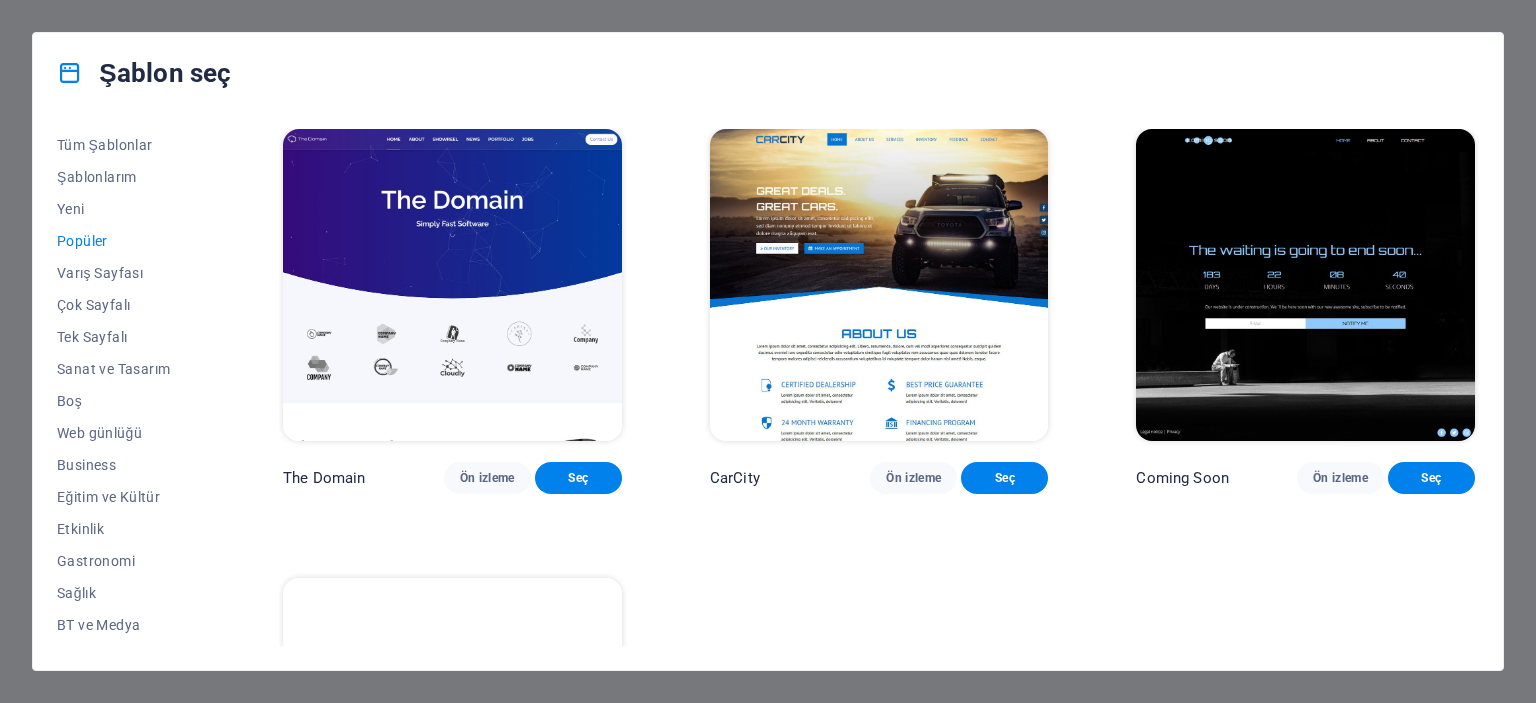 scroll, scrollTop: 2083, scrollLeft: 0, axis: vertical 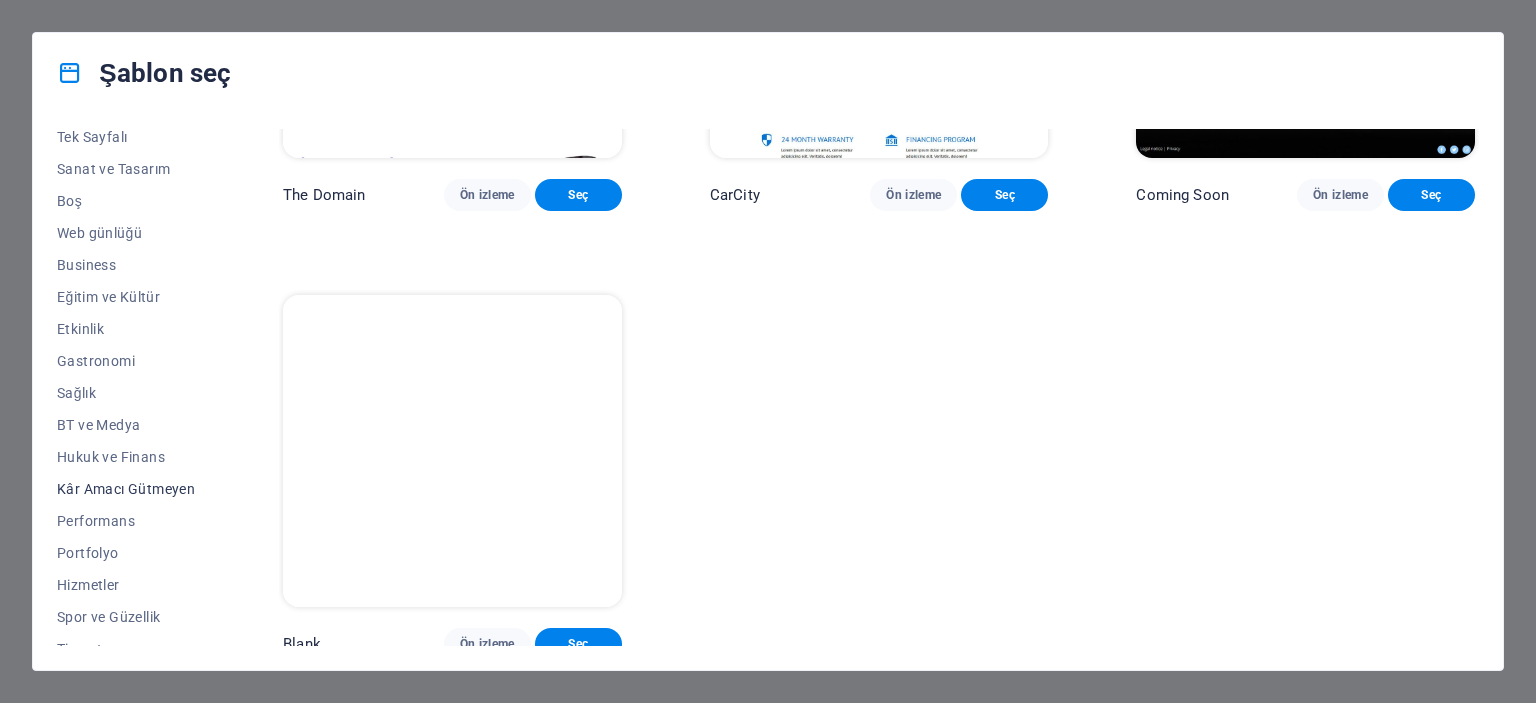 click on "Kâr Amacı Gütmeyen" at bounding box center [126, 489] 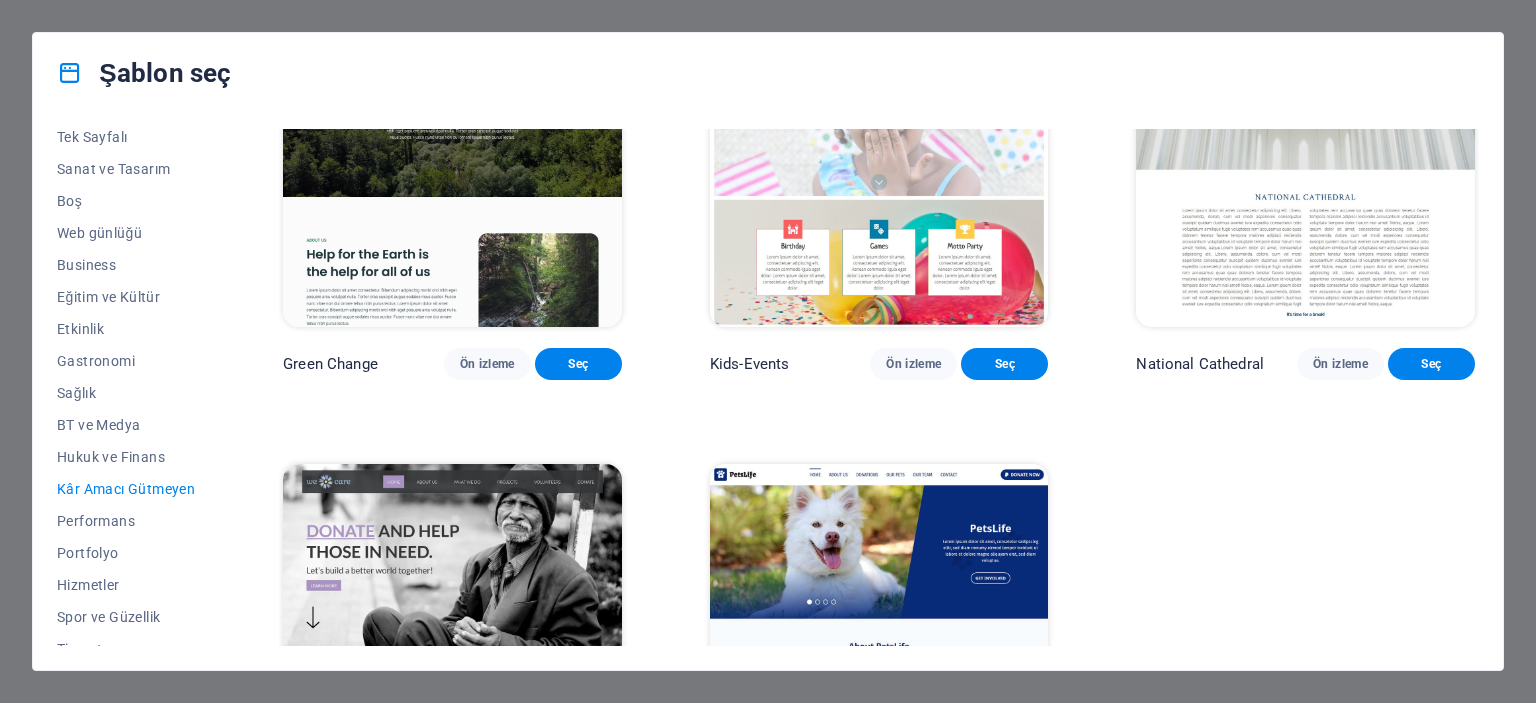 scroll, scrollTop: 0, scrollLeft: 0, axis: both 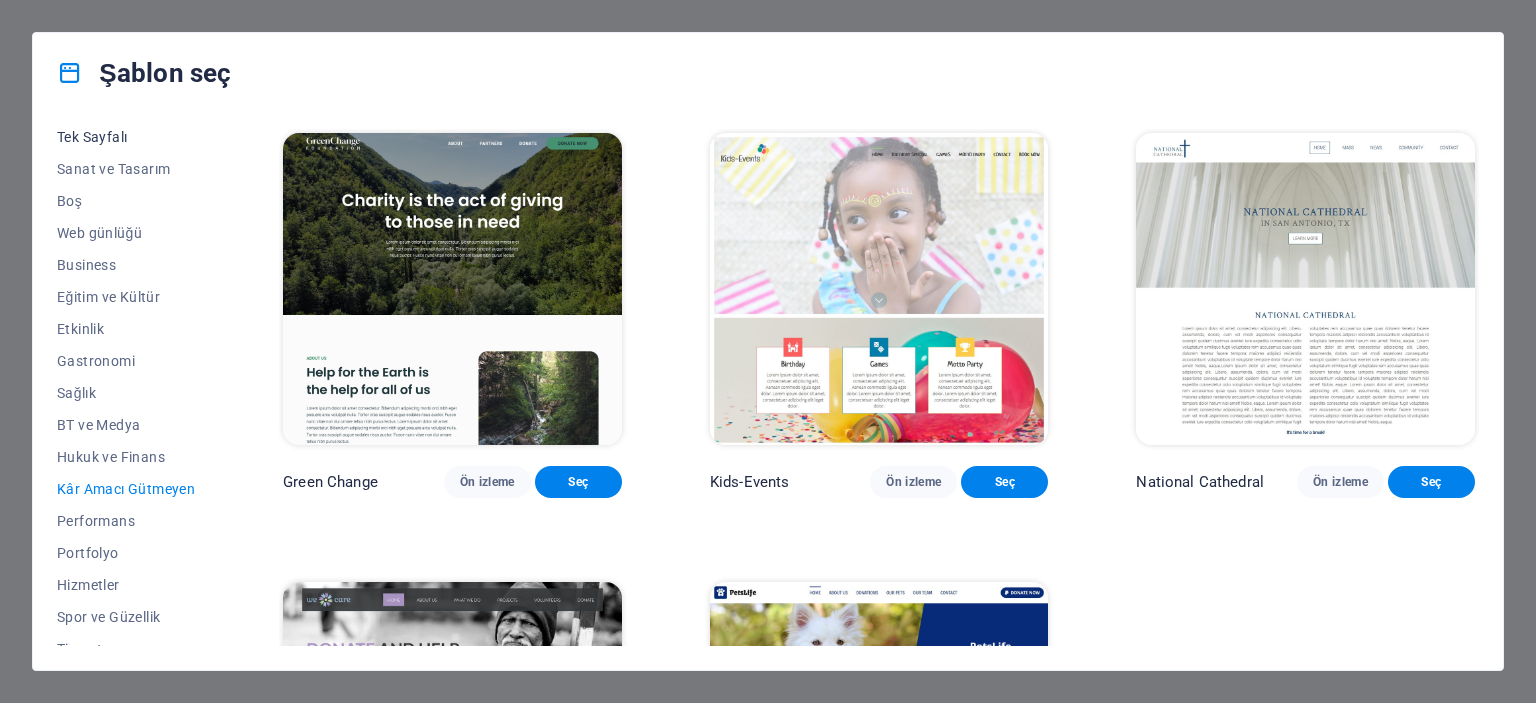 click on "Tek Sayfalı" at bounding box center [126, 137] 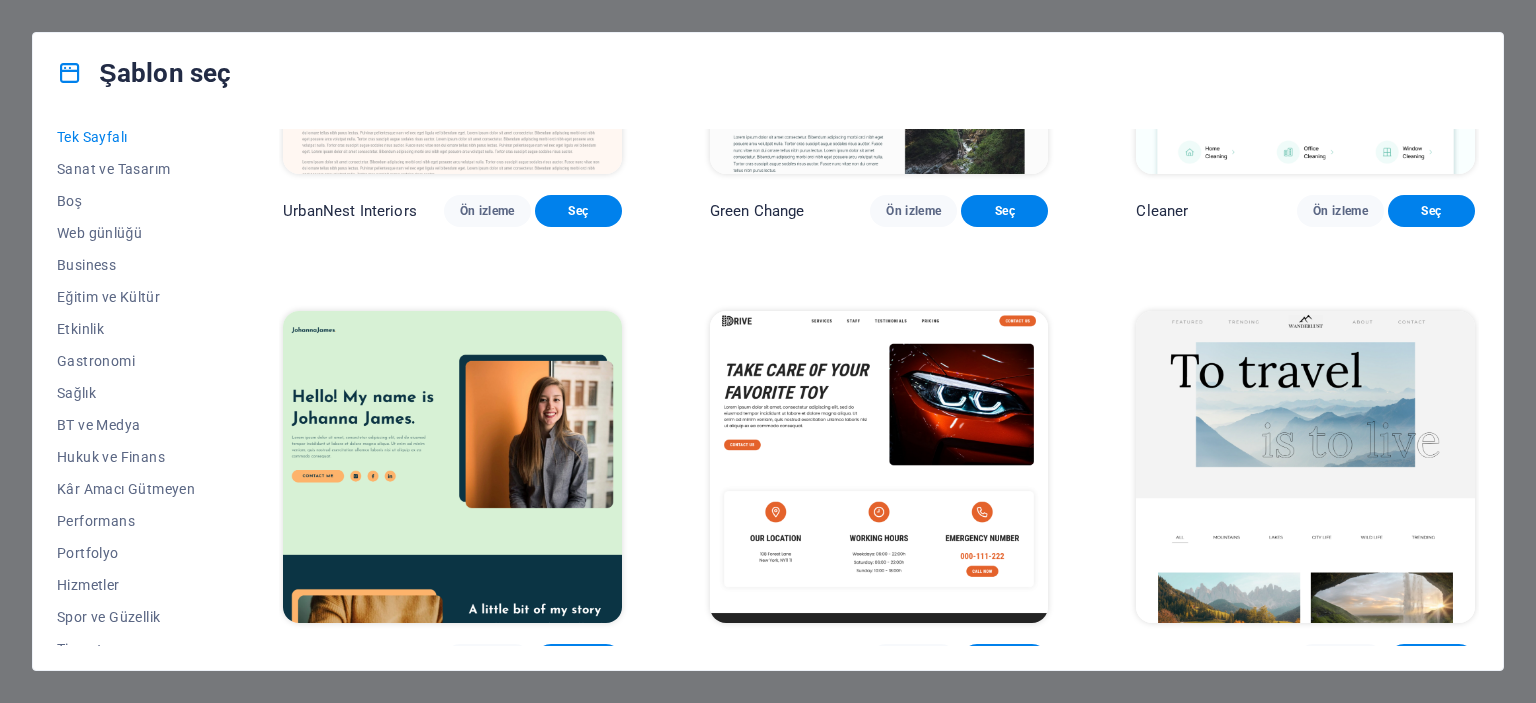 scroll, scrollTop: 1200, scrollLeft: 0, axis: vertical 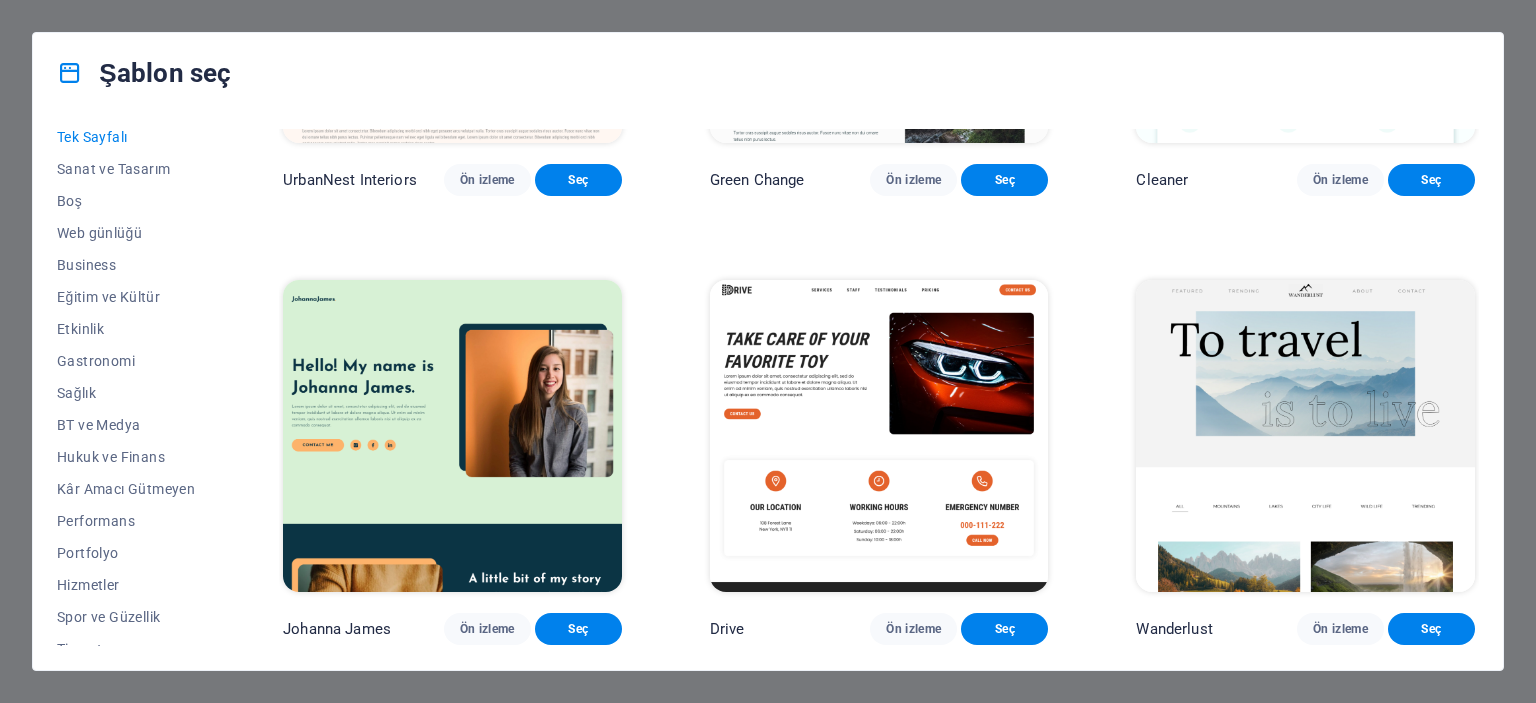click at bounding box center (879, 436) 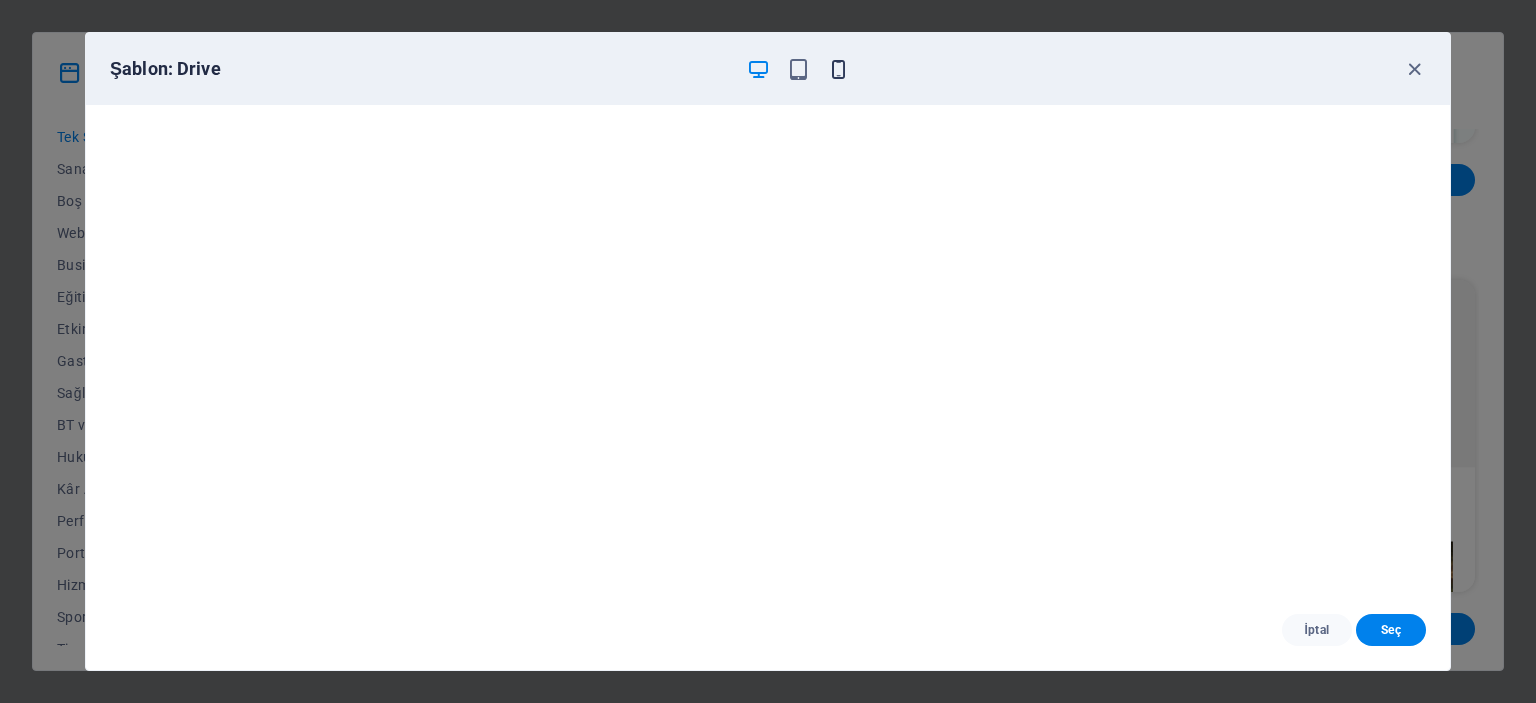 click at bounding box center [838, 69] 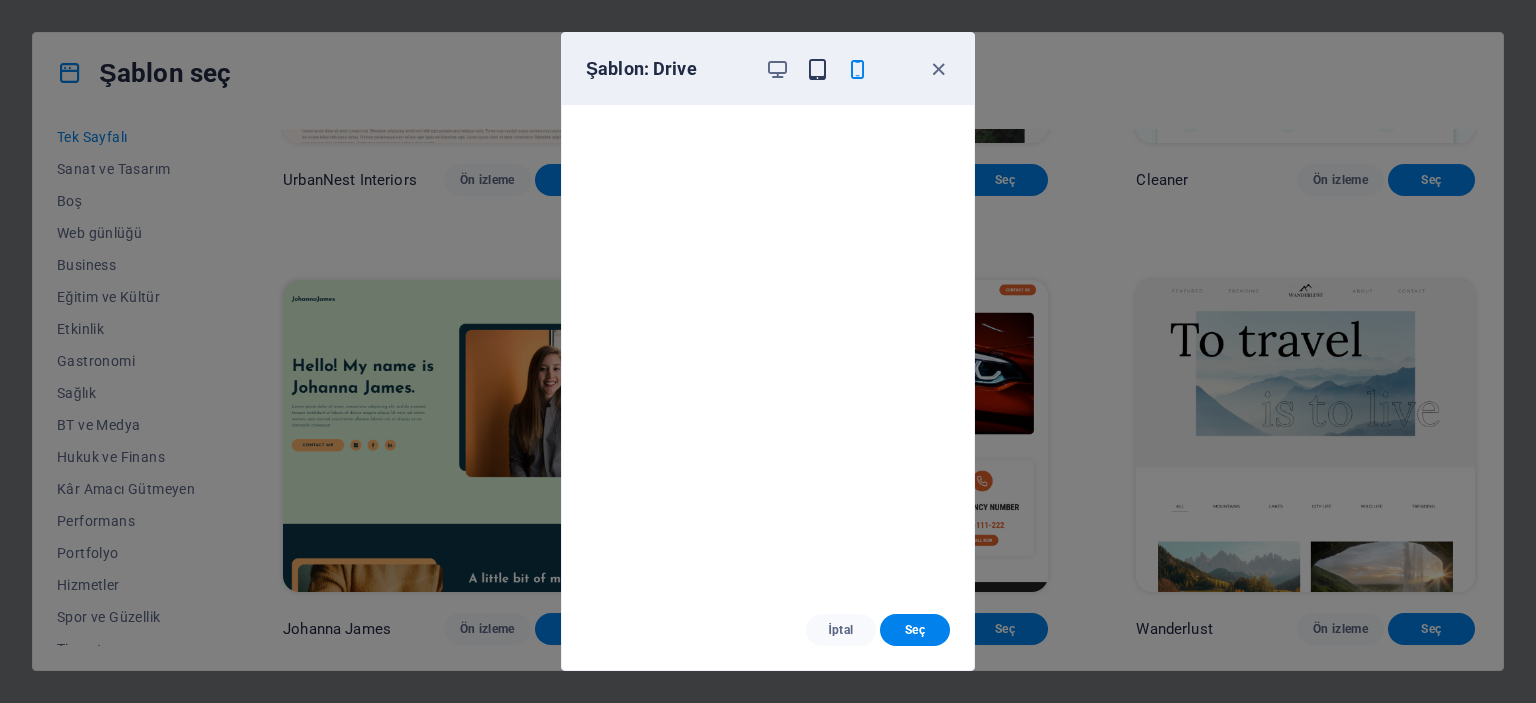 click at bounding box center (817, 69) 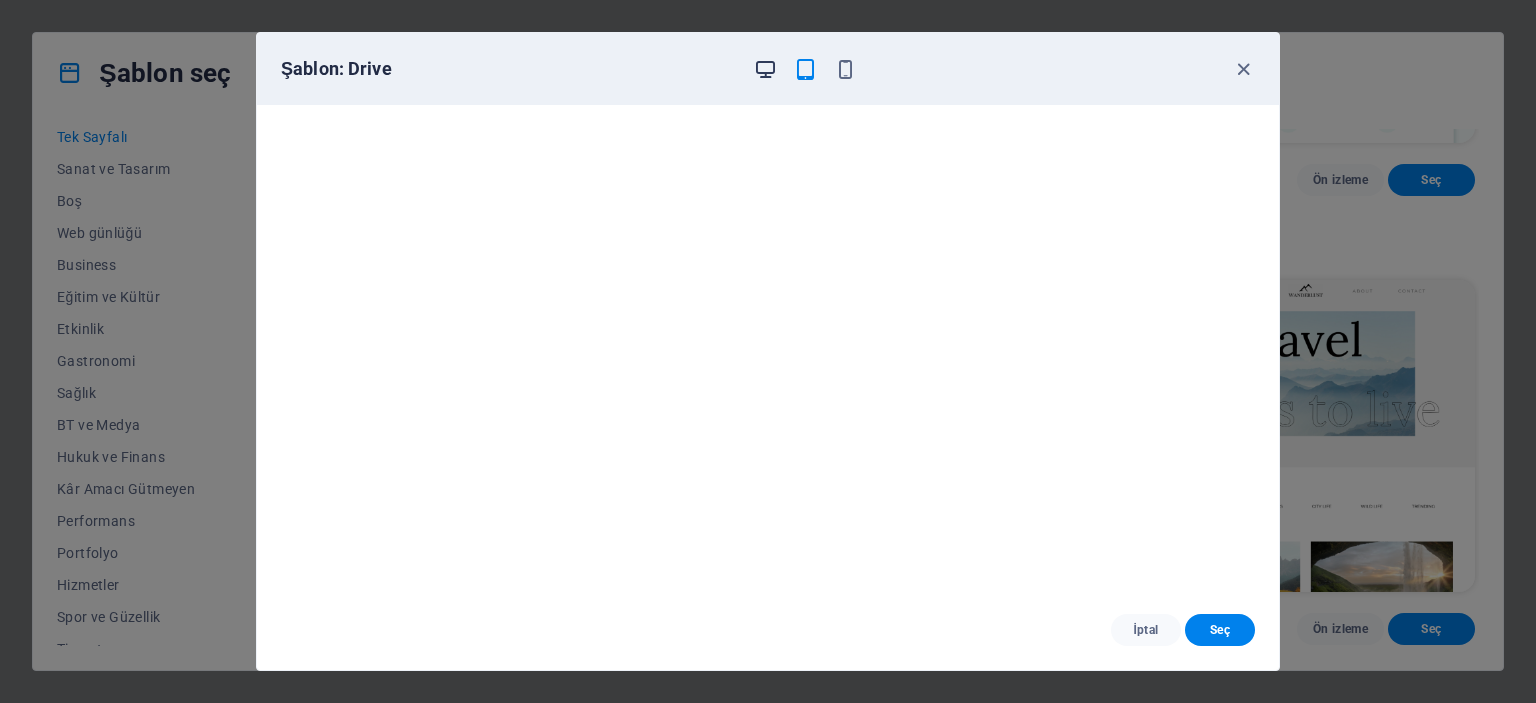 click at bounding box center (765, 69) 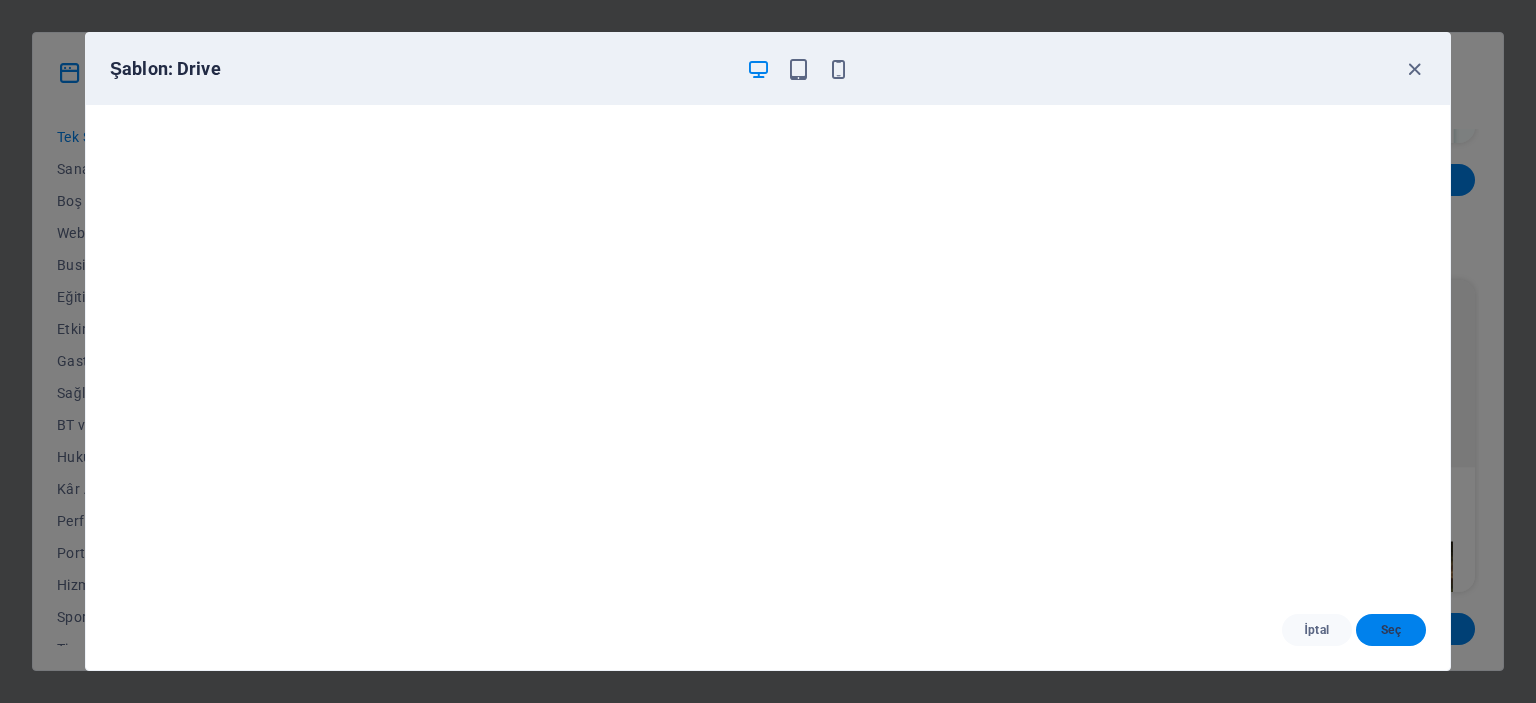 click on "Seç" at bounding box center [1391, 630] 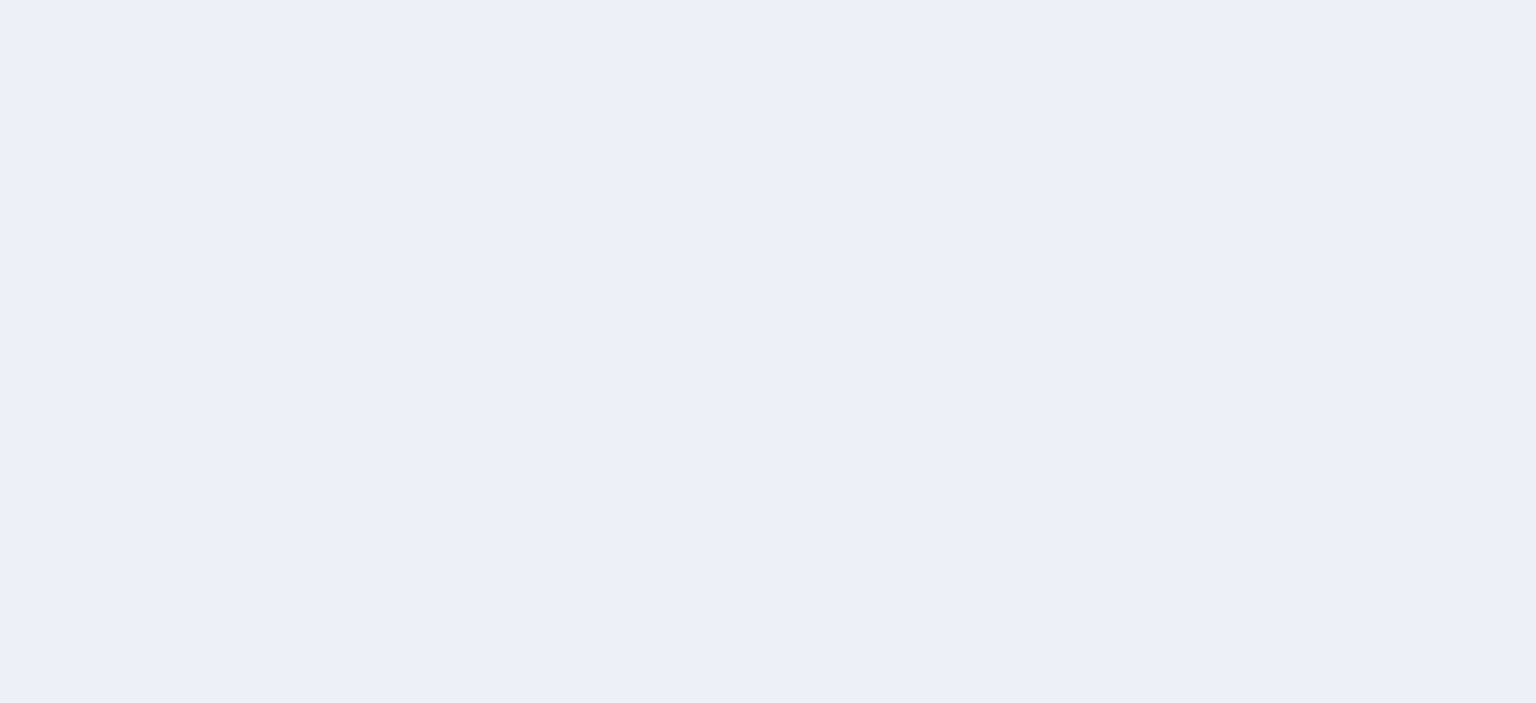 scroll, scrollTop: 0, scrollLeft: 0, axis: both 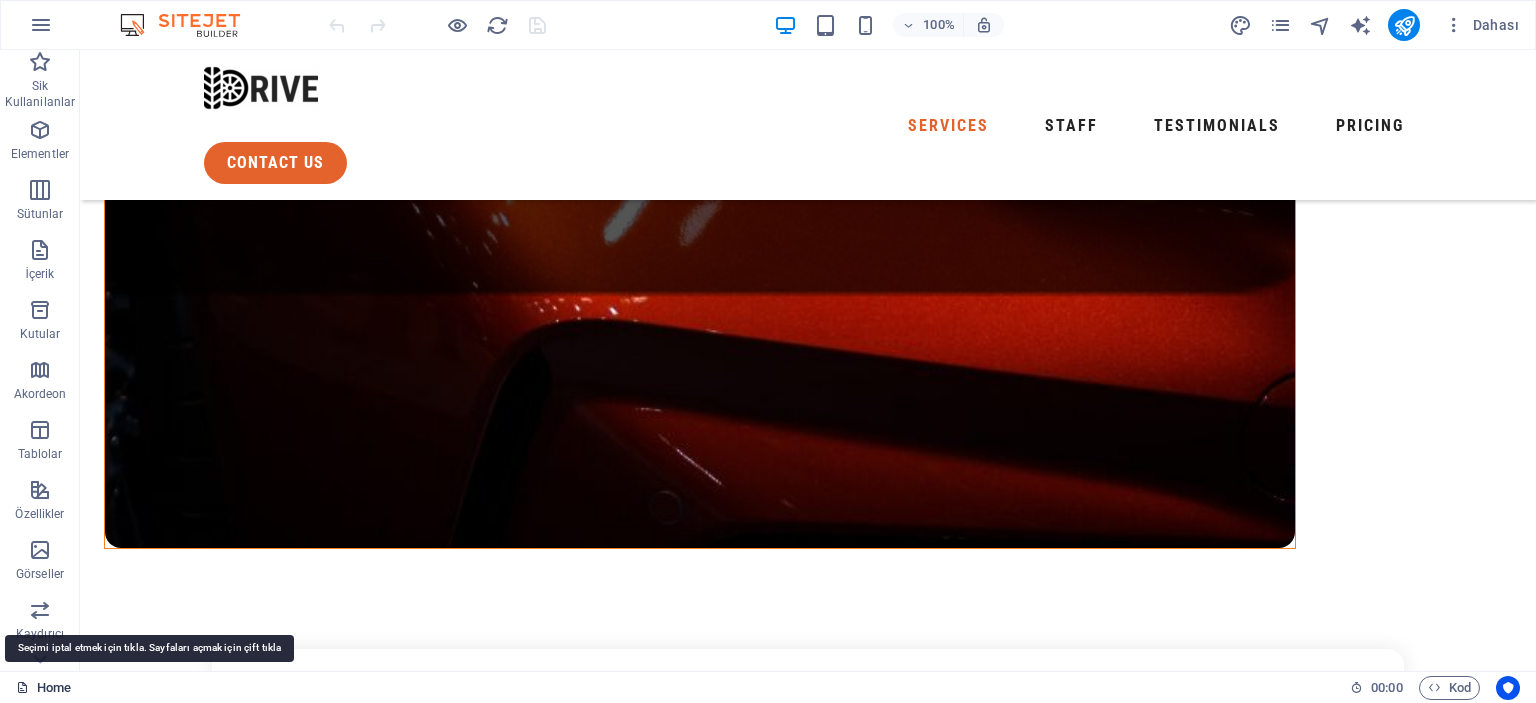 click on "Home" at bounding box center [43, 688] 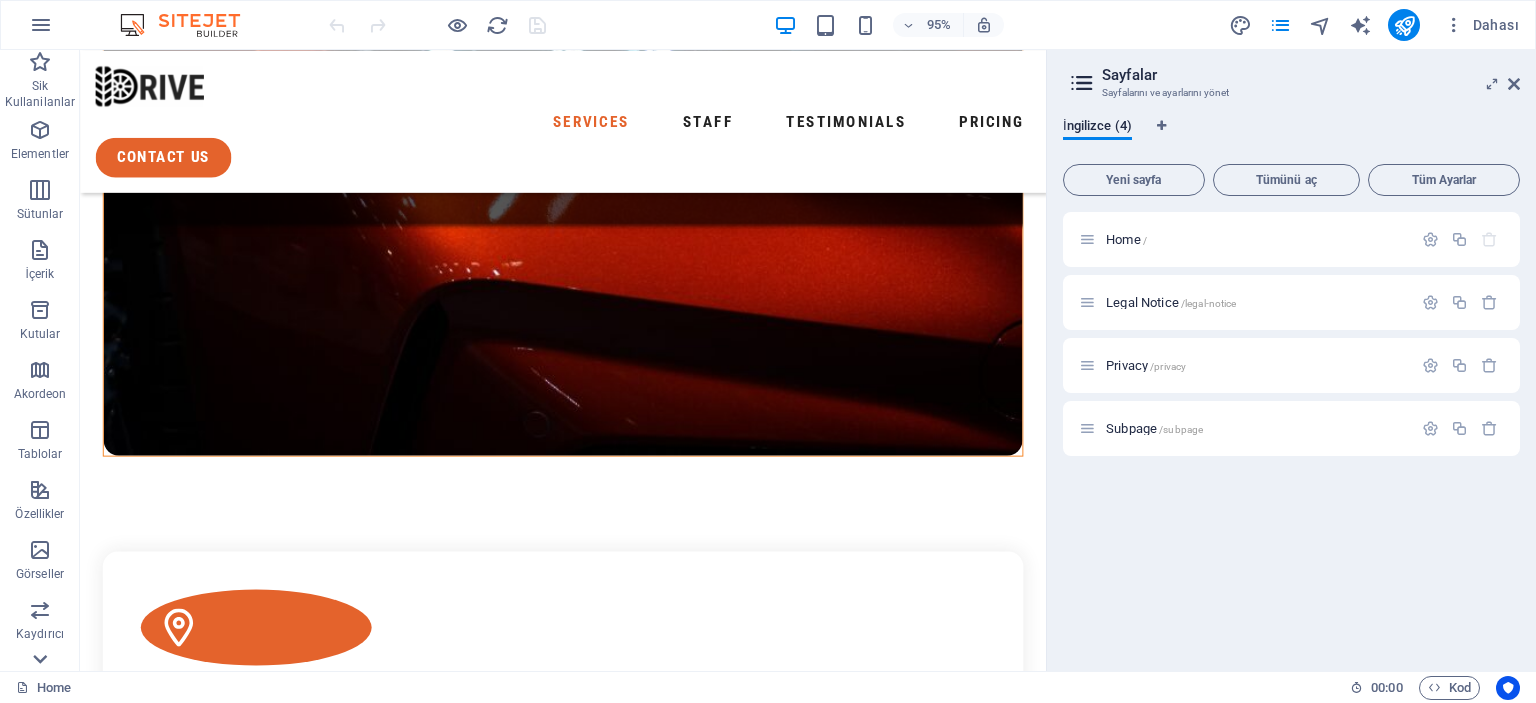 scroll, scrollTop: 1557, scrollLeft: 0, axis: vertical 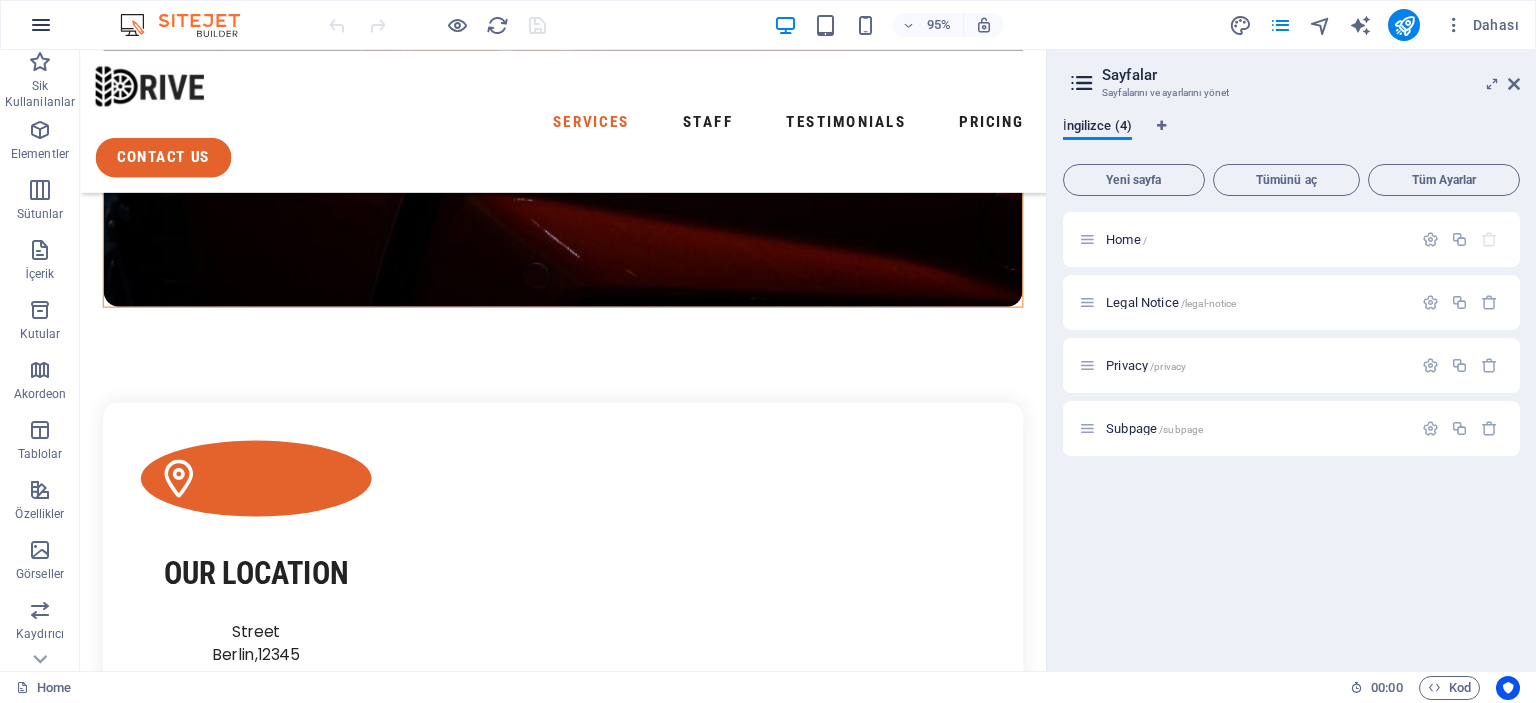 click at bounding box center (41, 25) 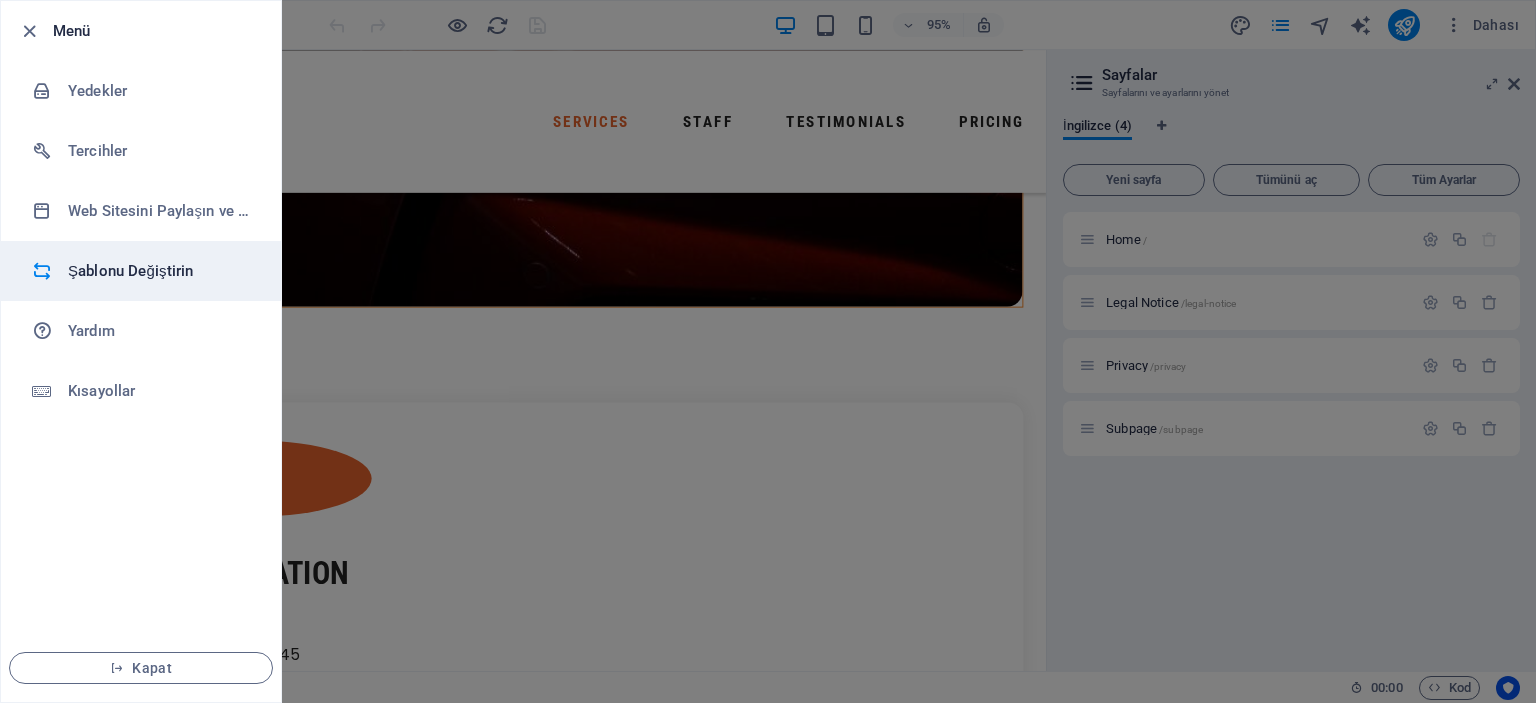 click on "Şablonu Değiştirin" at bounding box center [160, 271] 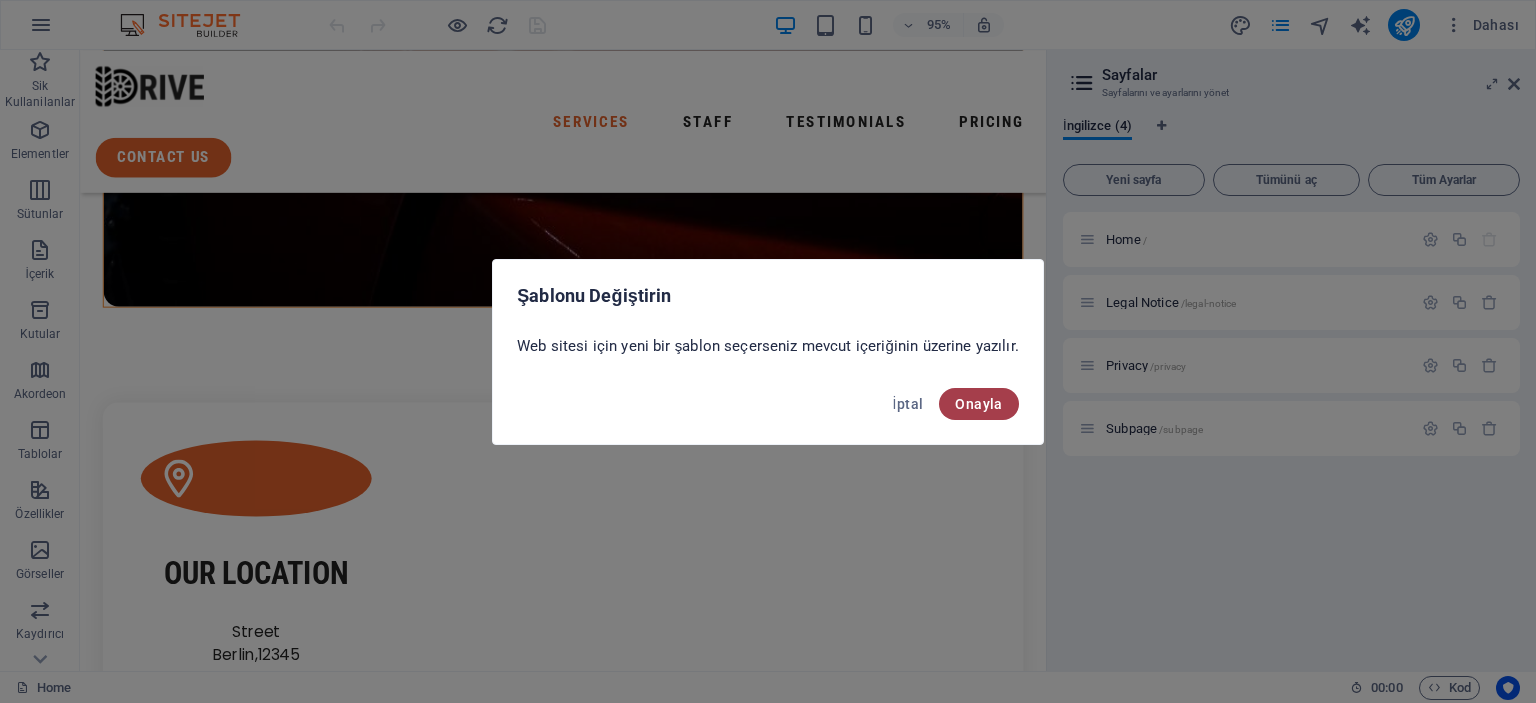click on "Onayla" at bounding box center [978, 404] 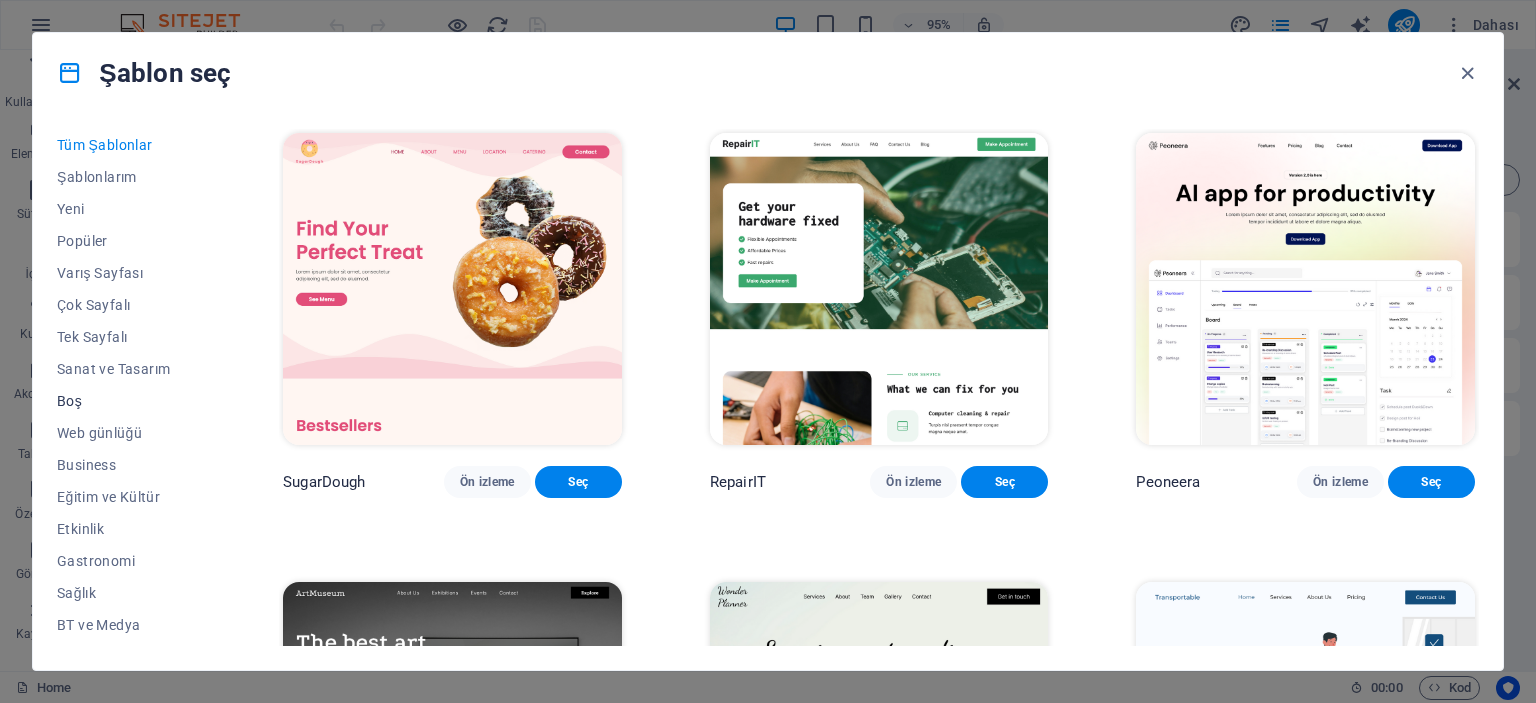 click on "Boş" at bounding box center (126, 401) 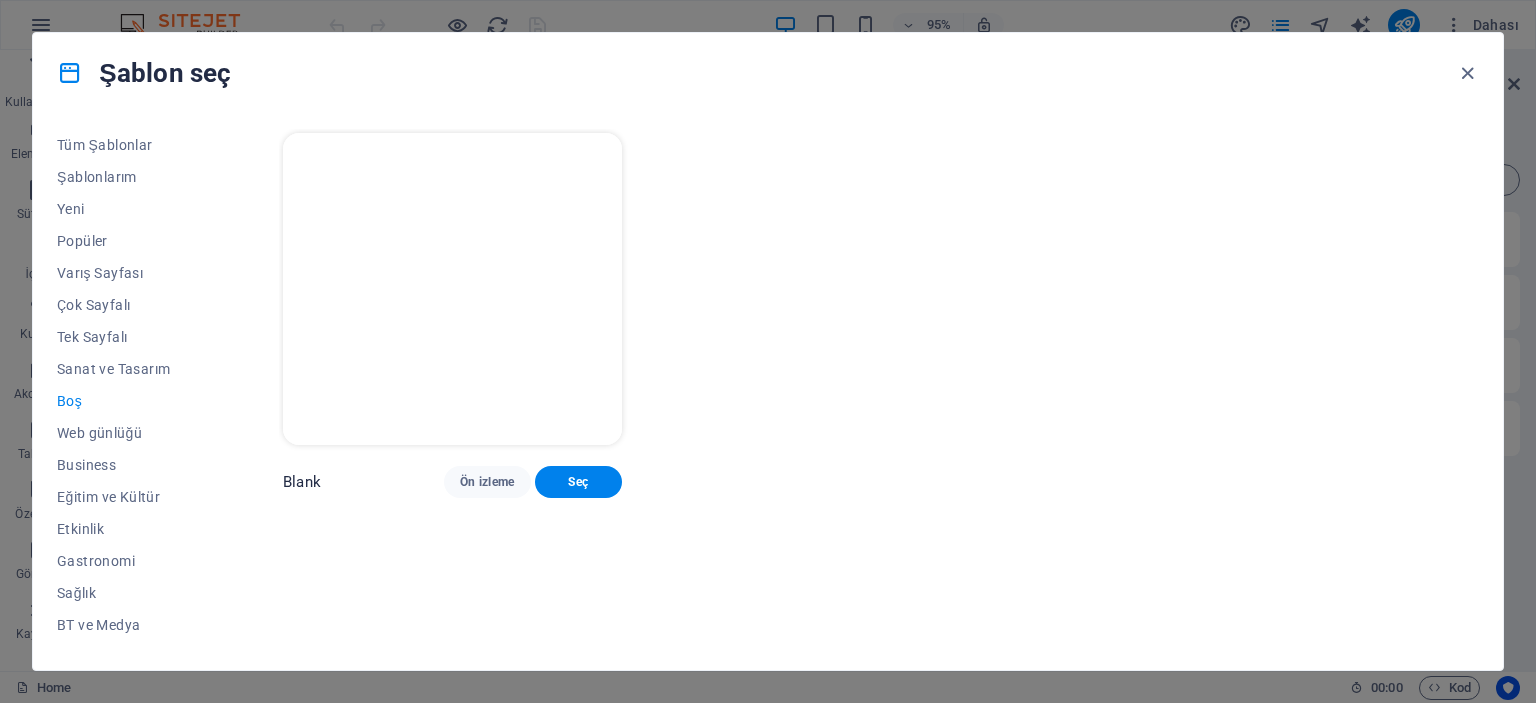 click at bounding box center (452, 289) 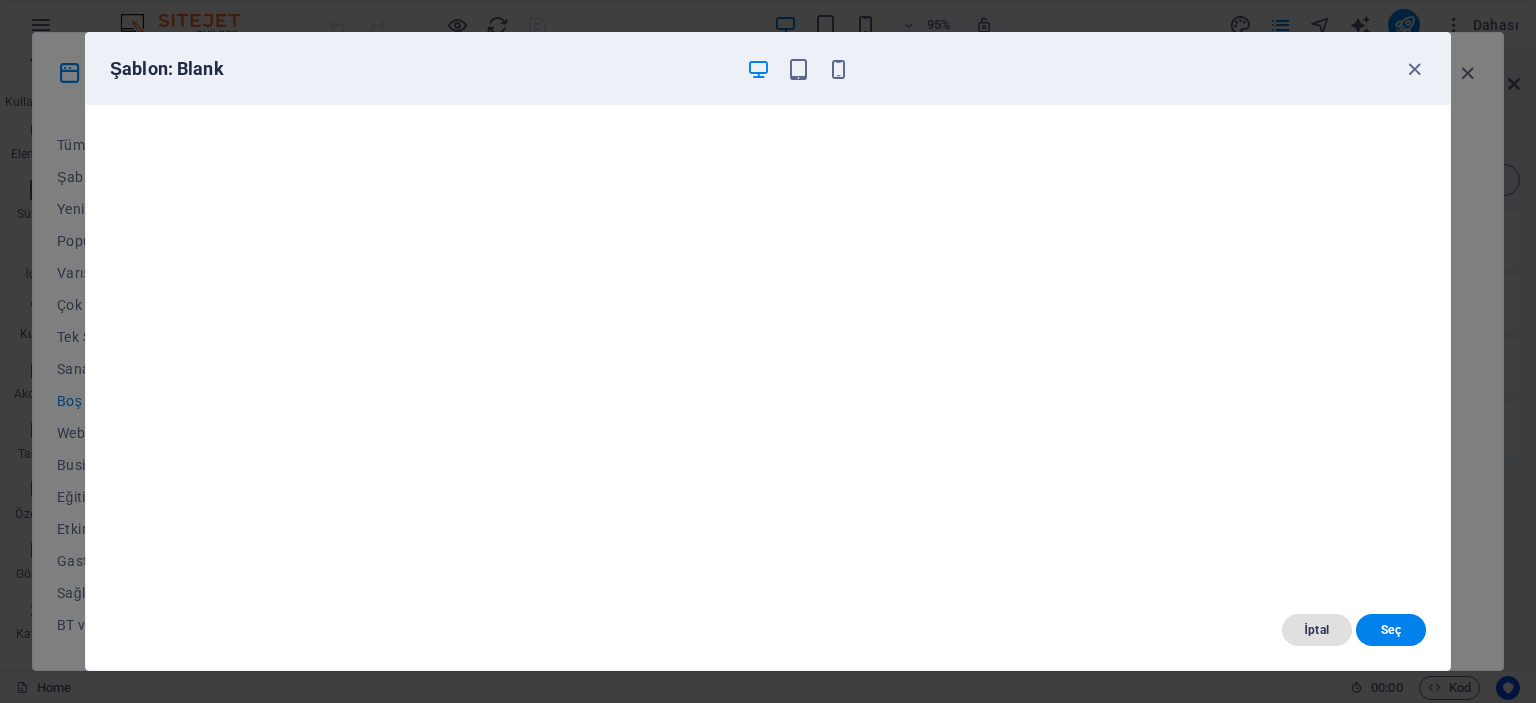 click on "İptal" at bounding box center (1317, 630) 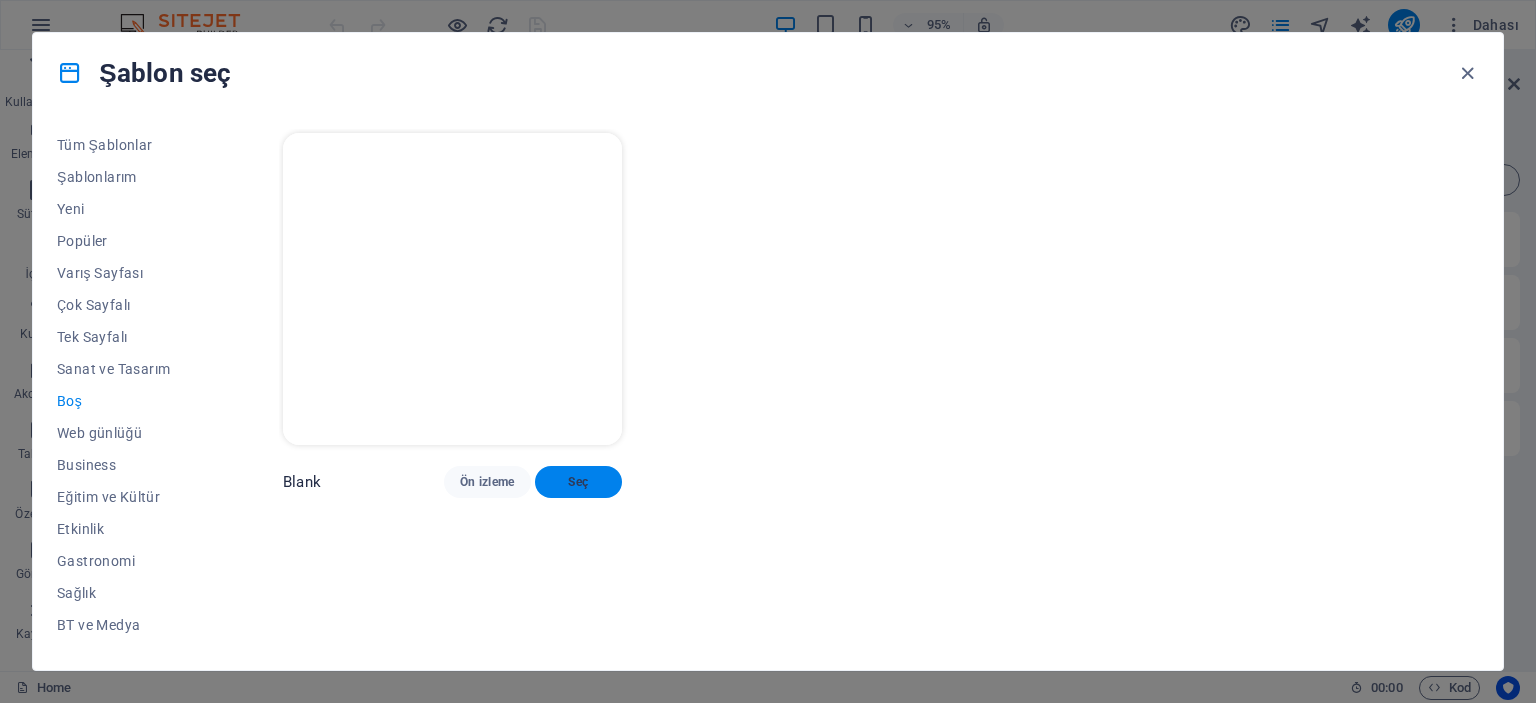 click on "Seç" at bounding box center [578, 482] 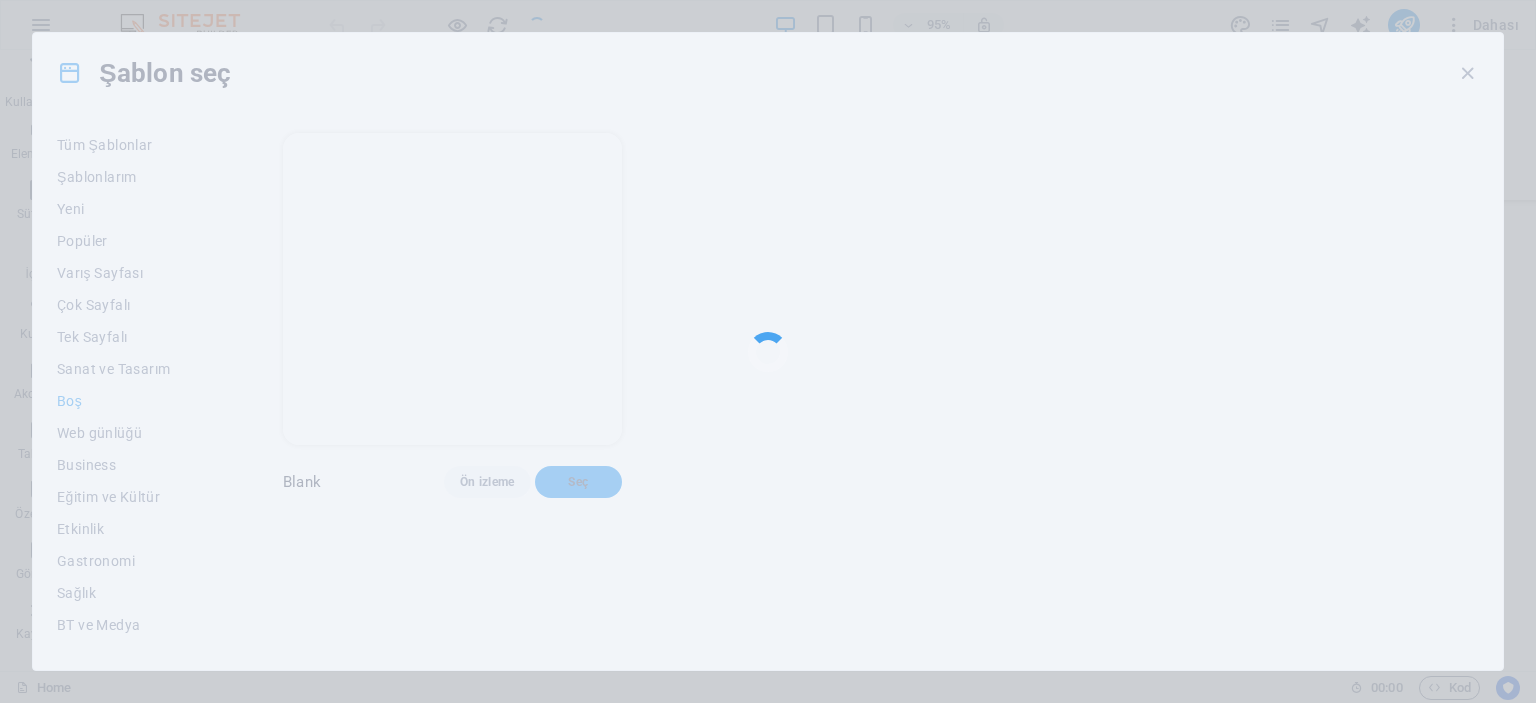 scroll, scrollTop: 1400, scrollLeft: 0, axis: vertical 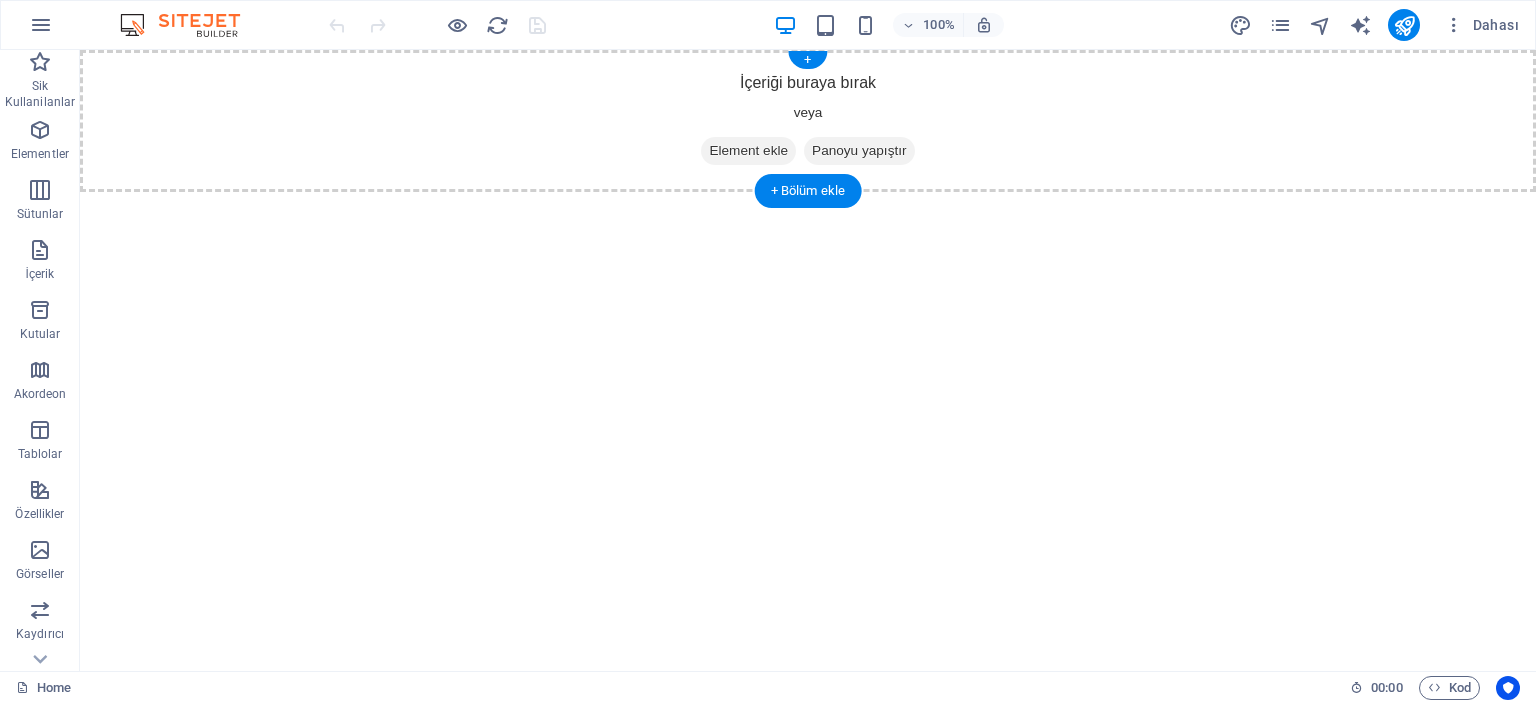 click on "İçeriği buraya bırak veya  Element ekle  Panoyu yapıştır" at bounding box center (808, 121) 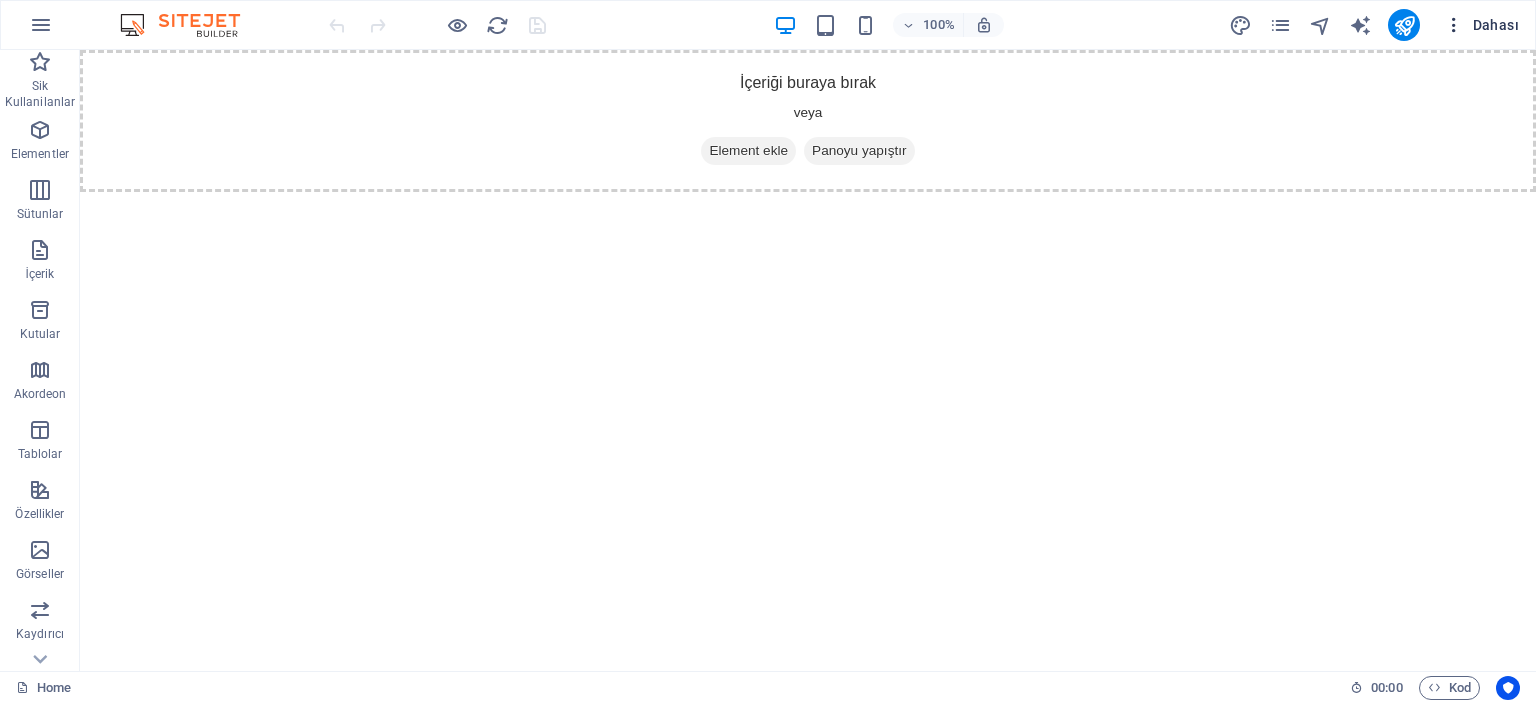 click on "Dahası" at bounding box center [1481, 25] 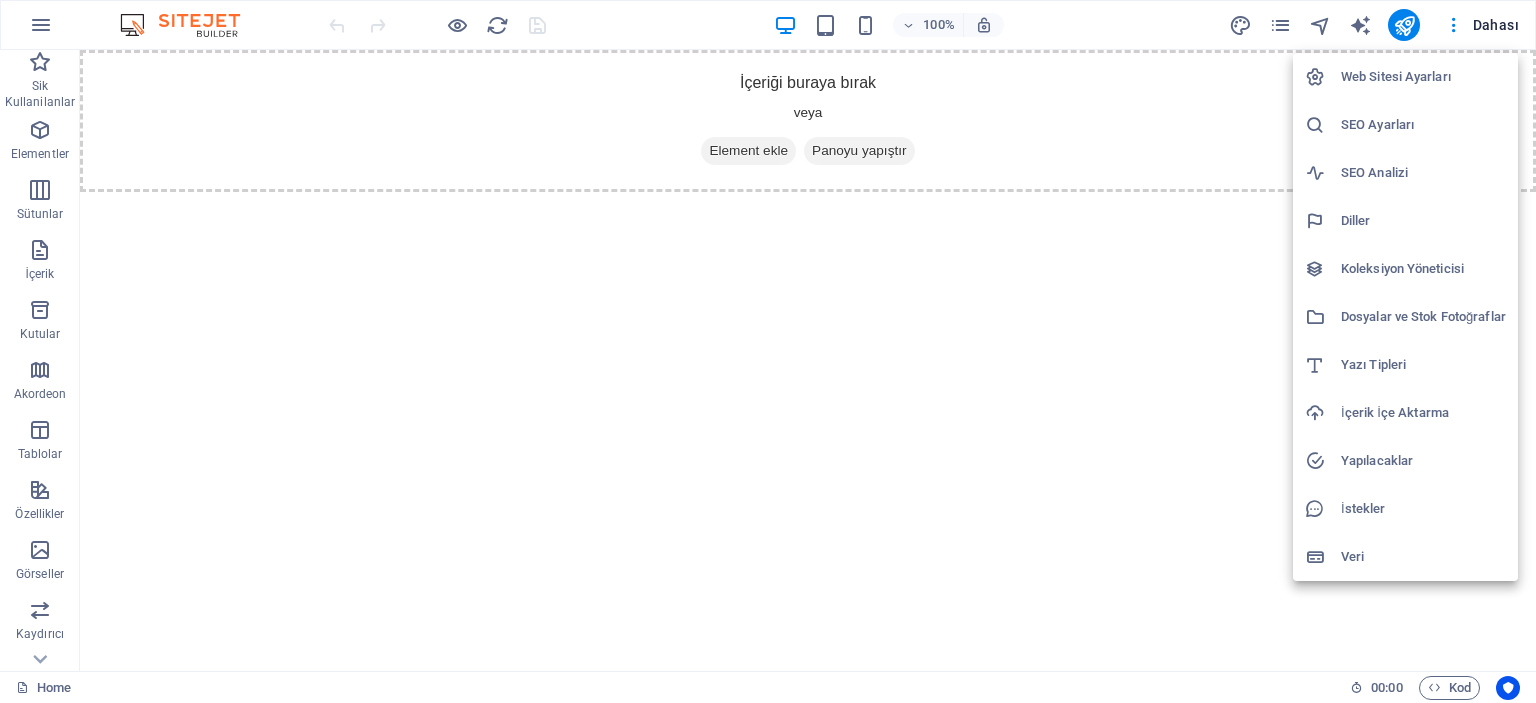 click at bounding box center (768, 351) 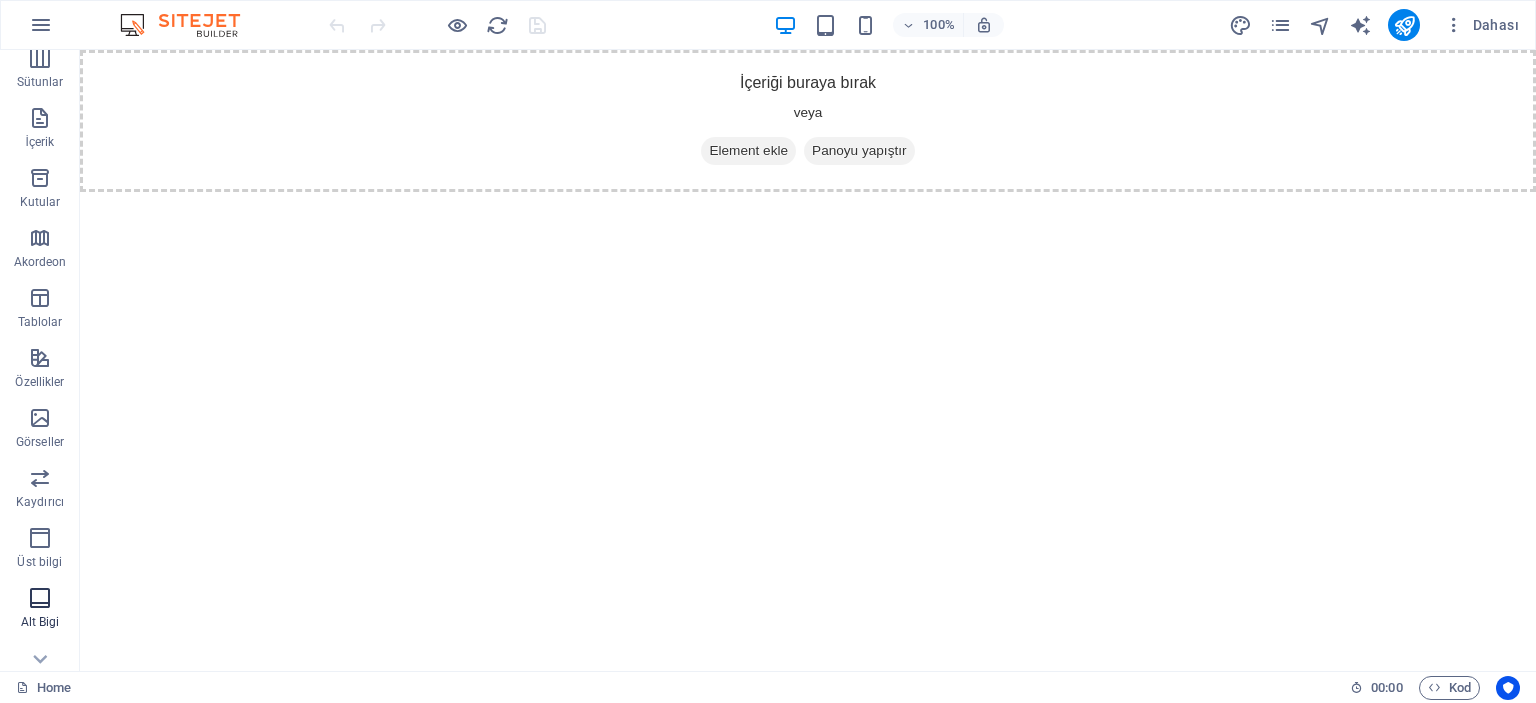 scroll, scrollTop: 278, scrollLeft: 0, axis: vertical 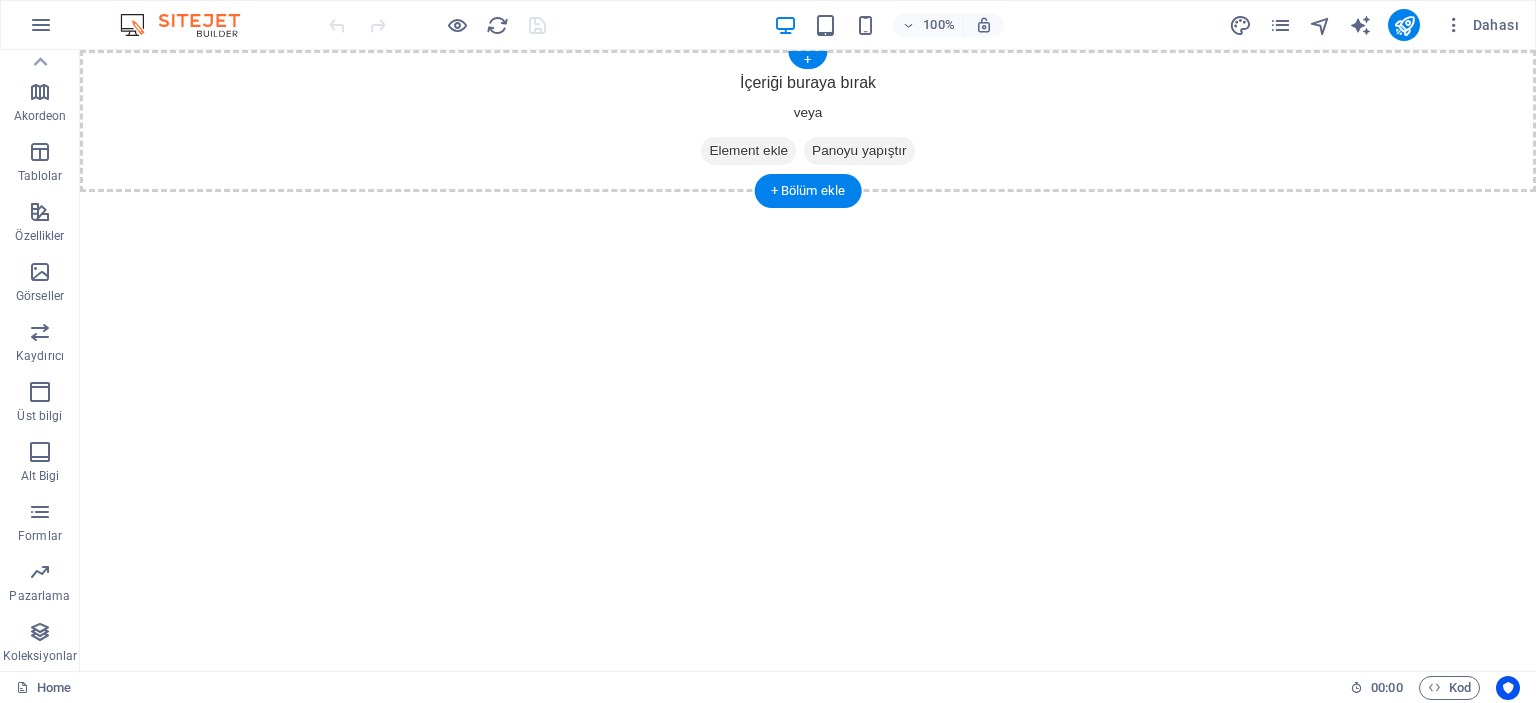click on "Element ekle" at bounding box center [748, 151] 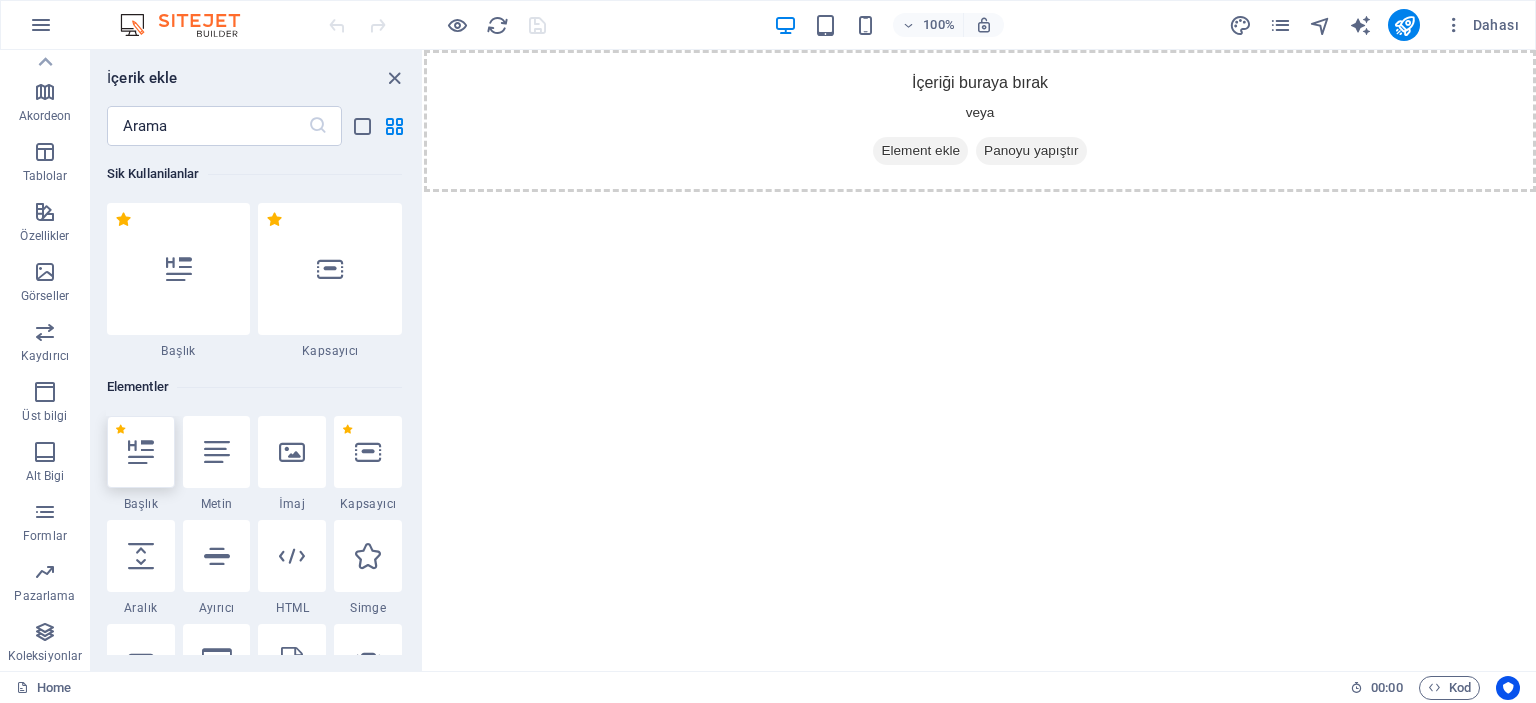 click at bounding box center (141, 452) 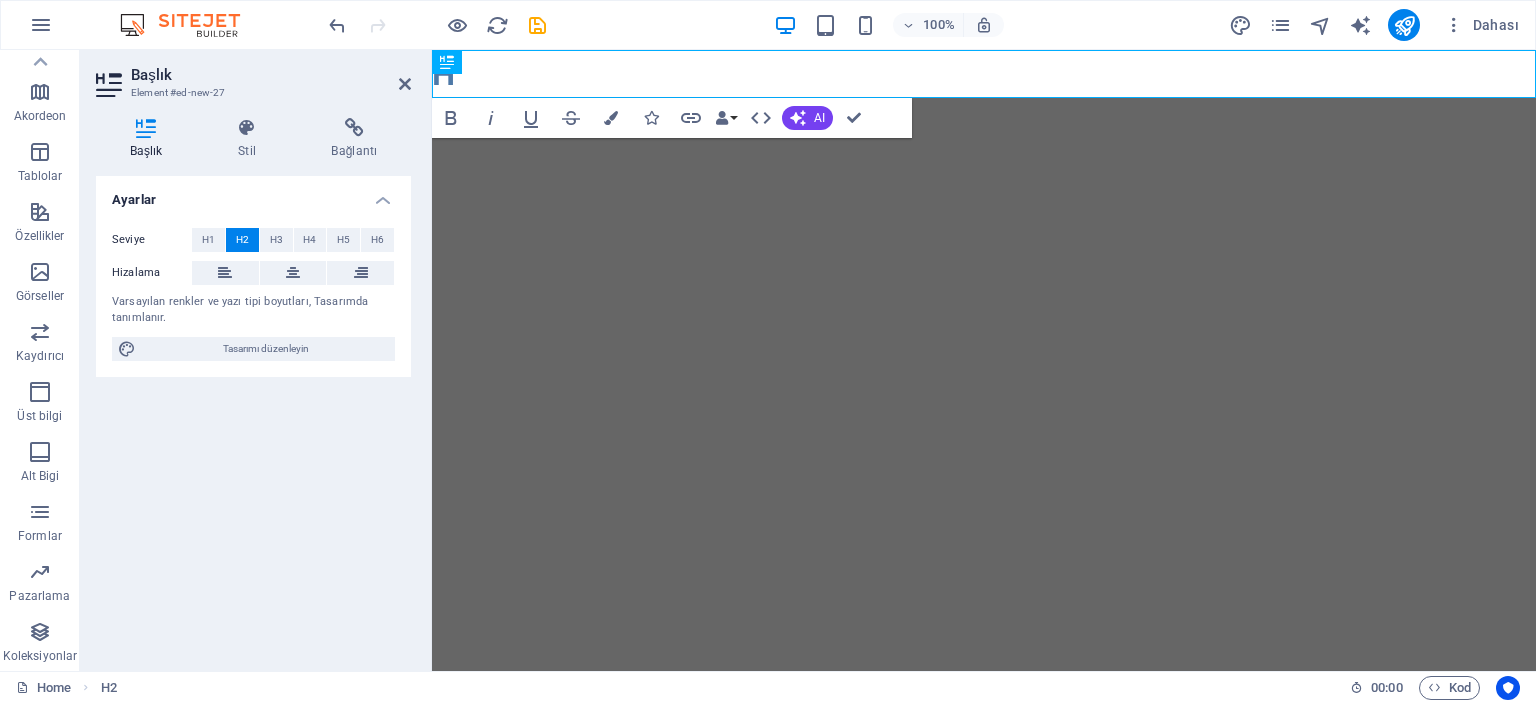 type 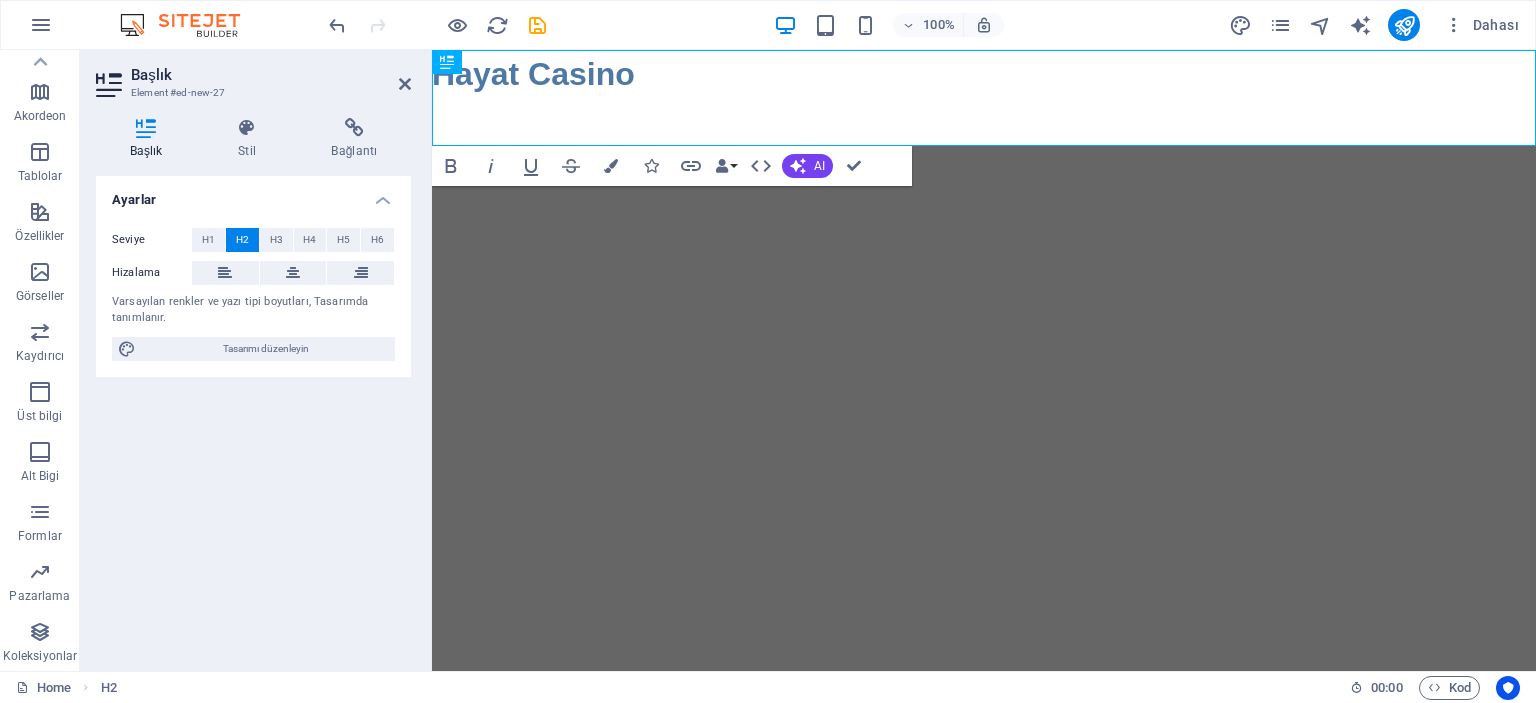 click on "Skip to main content
Hayat Casino ‌" at bounding box center (984, 98) 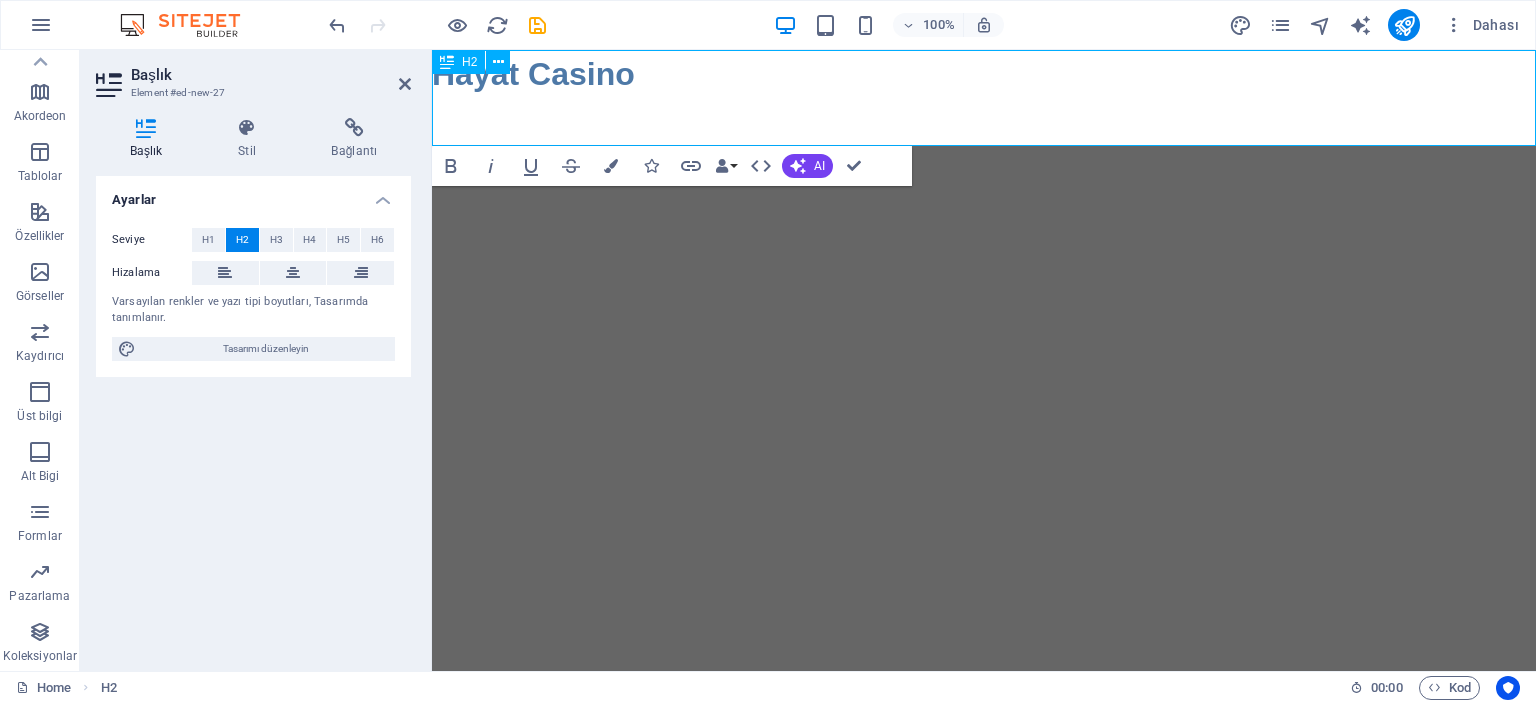 click on "Hayat Casino ‌" at bounding box center (984, 98) 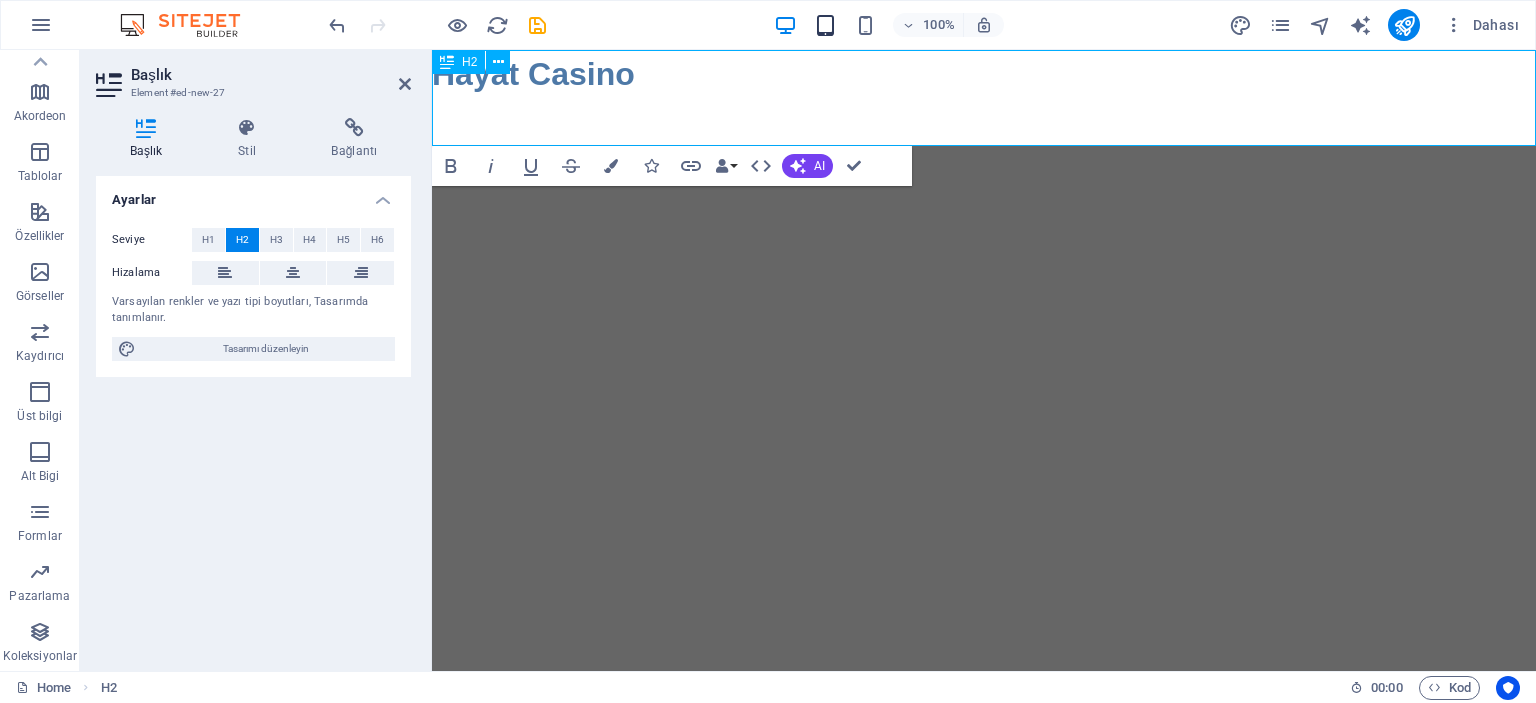 click at bounding box center (825, 25) 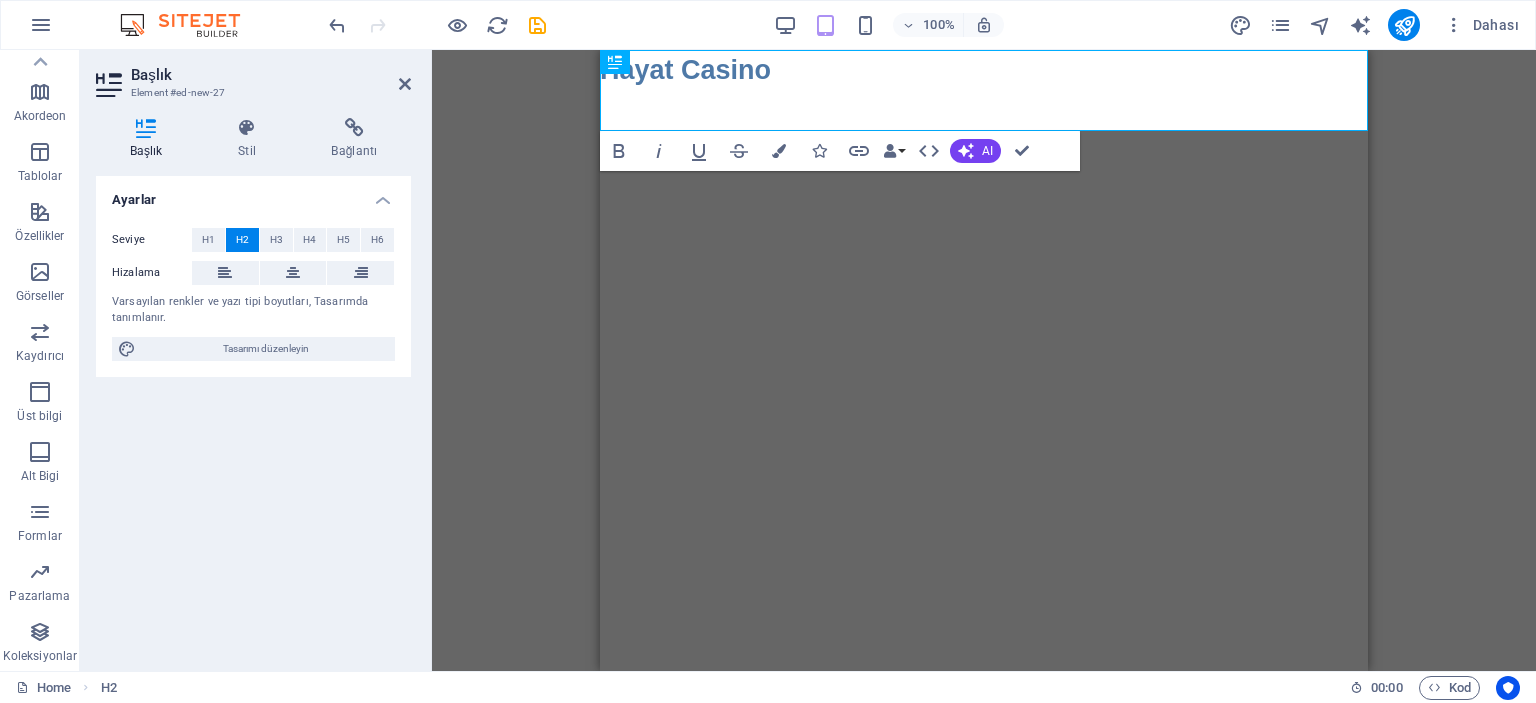 type 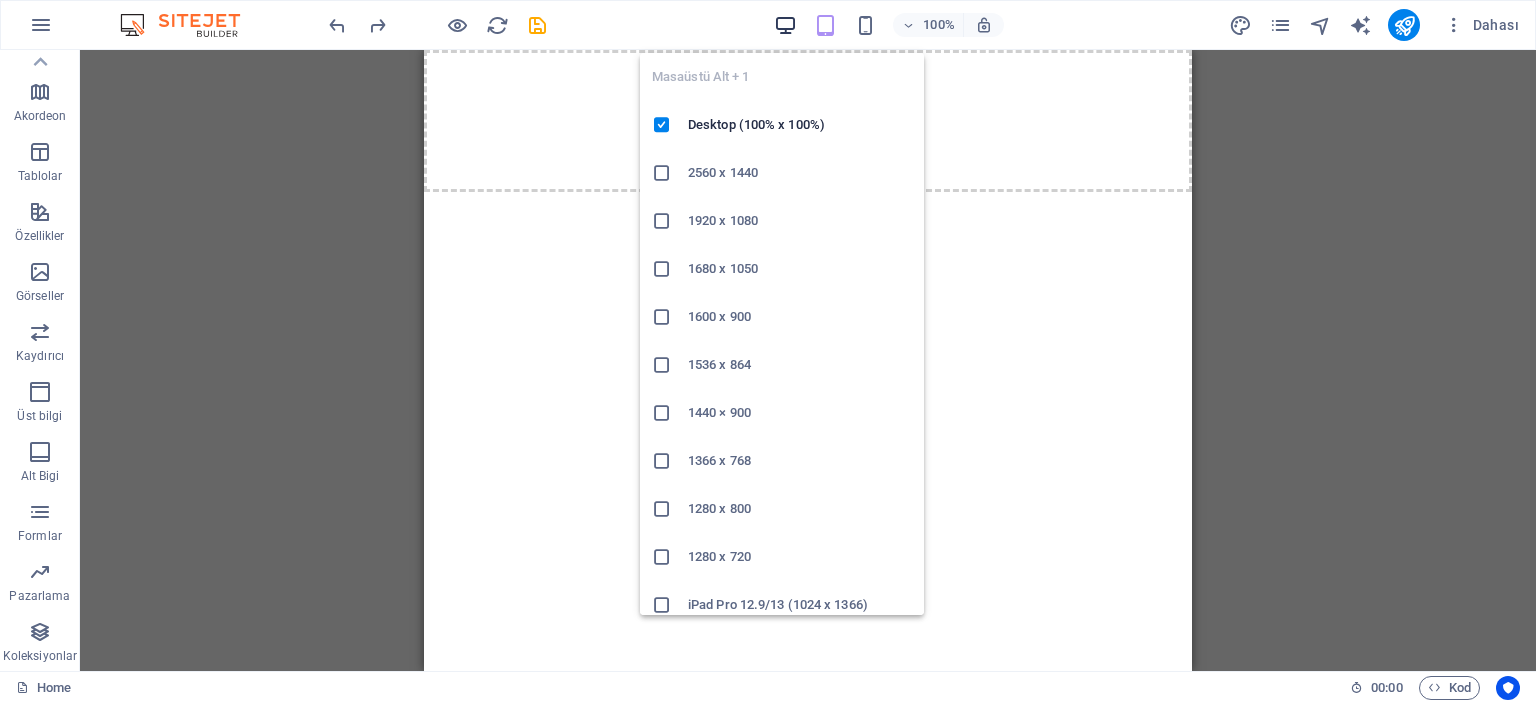 click at bounding box center (785, 25) 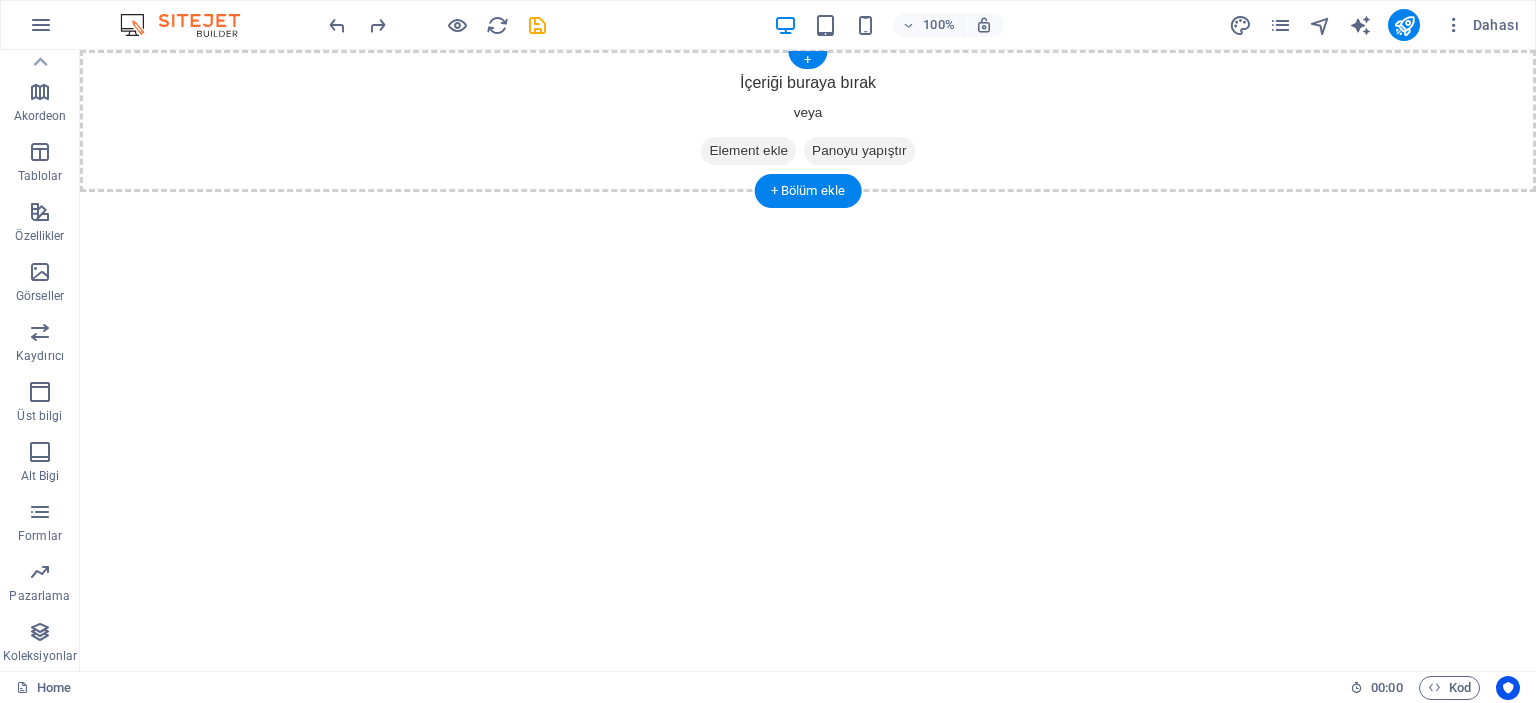 click on "İçeriği buraya bırak veya  Element ekle  Panoyu yapıştır" at bounding box center (808, 121) 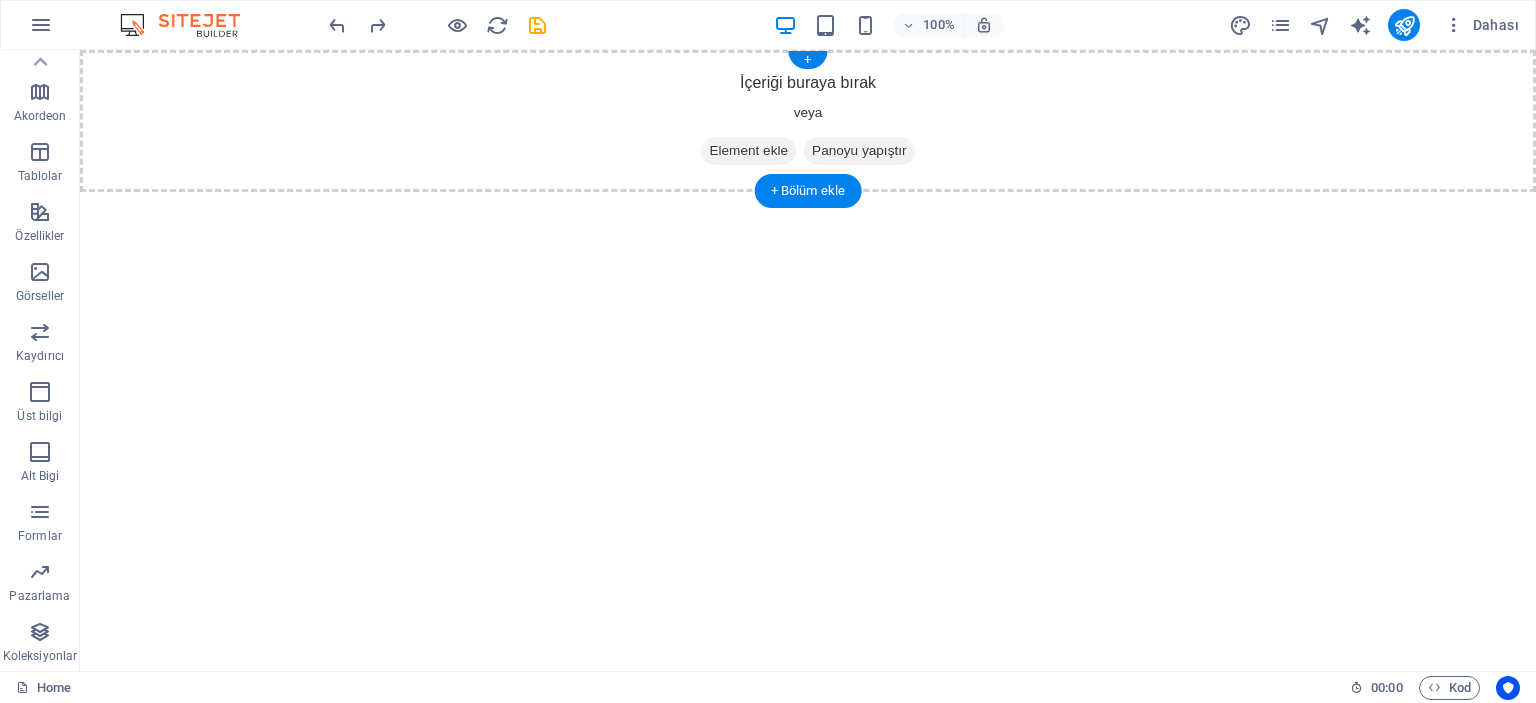 click on "Element ekle" at bounding box center (748, 151) 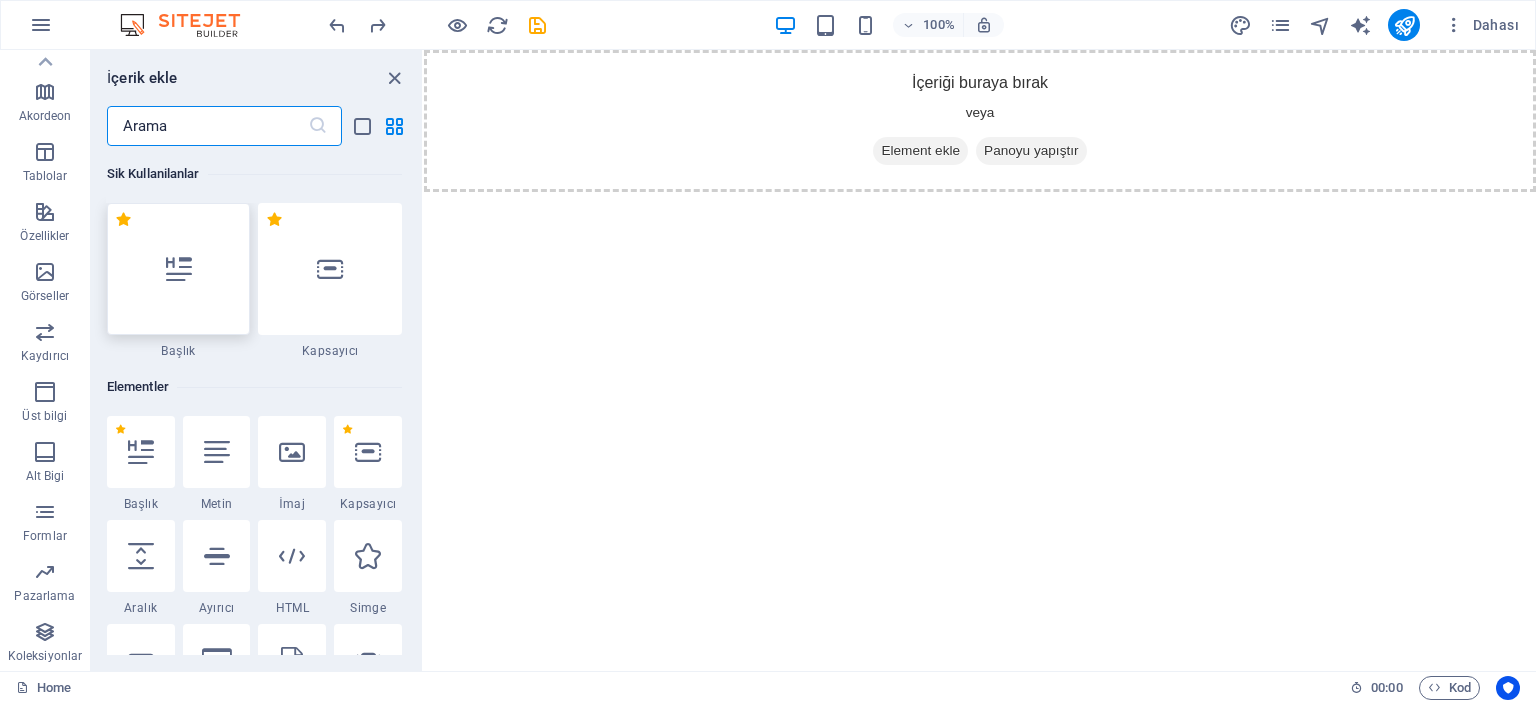 click at bounding box center (179, 269) 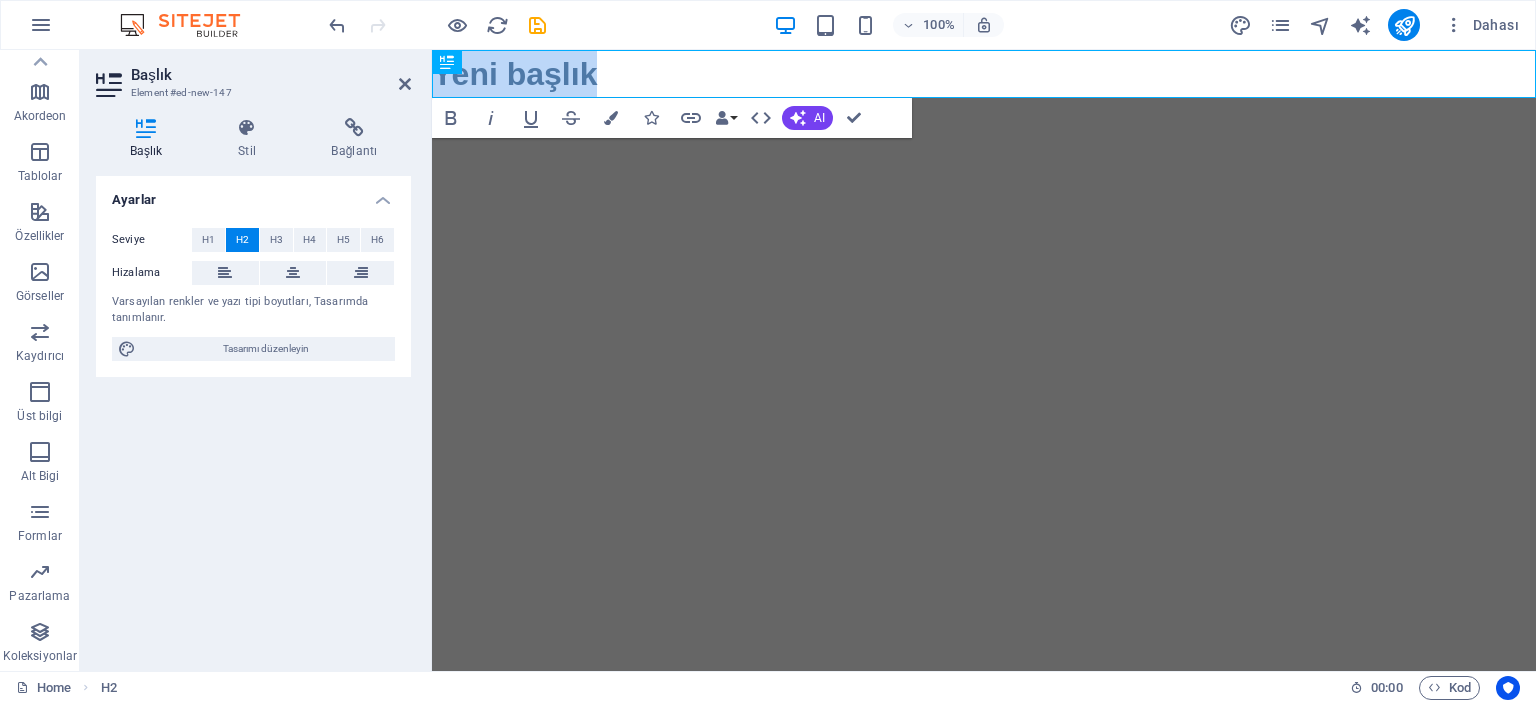 type 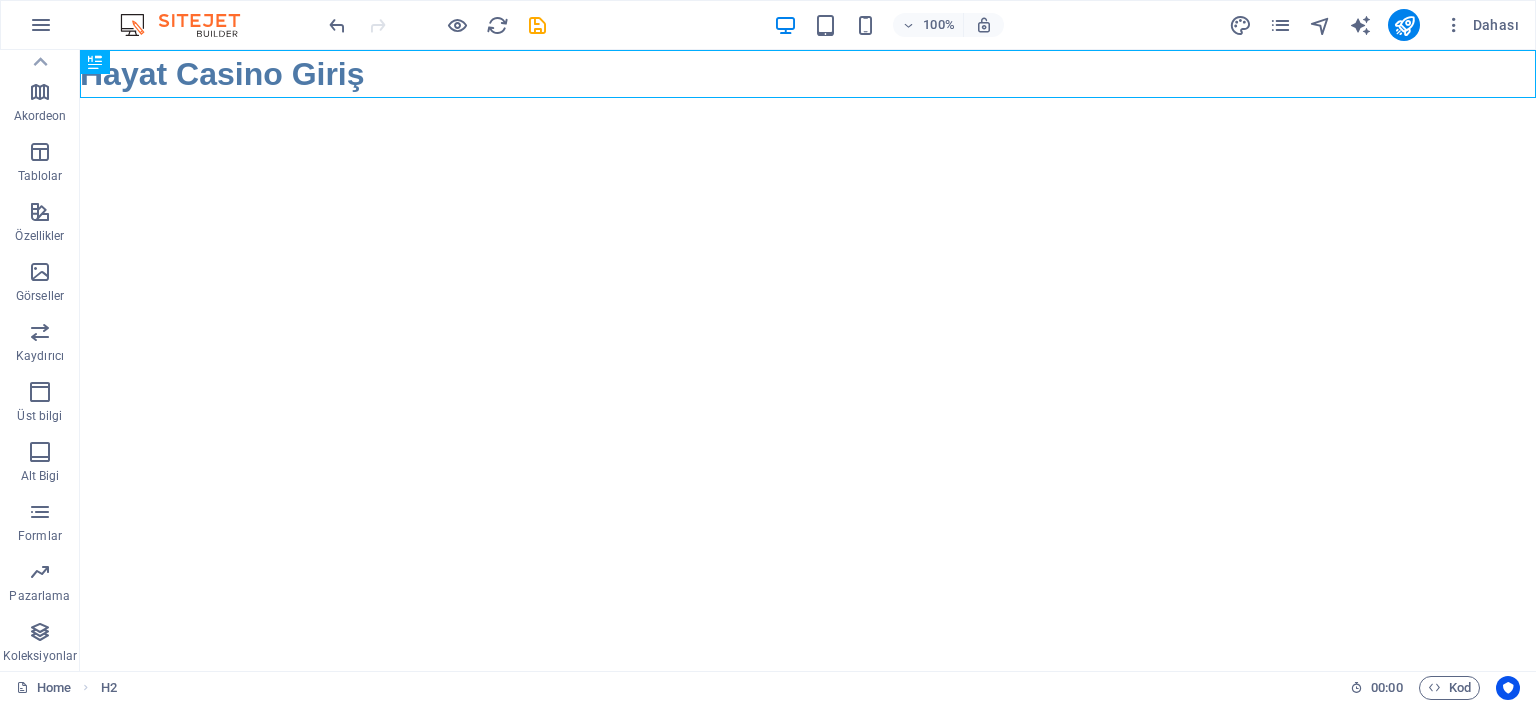 click on "Skip to main content
Hayat Casino Giriş" at bounding box center [808, 74] 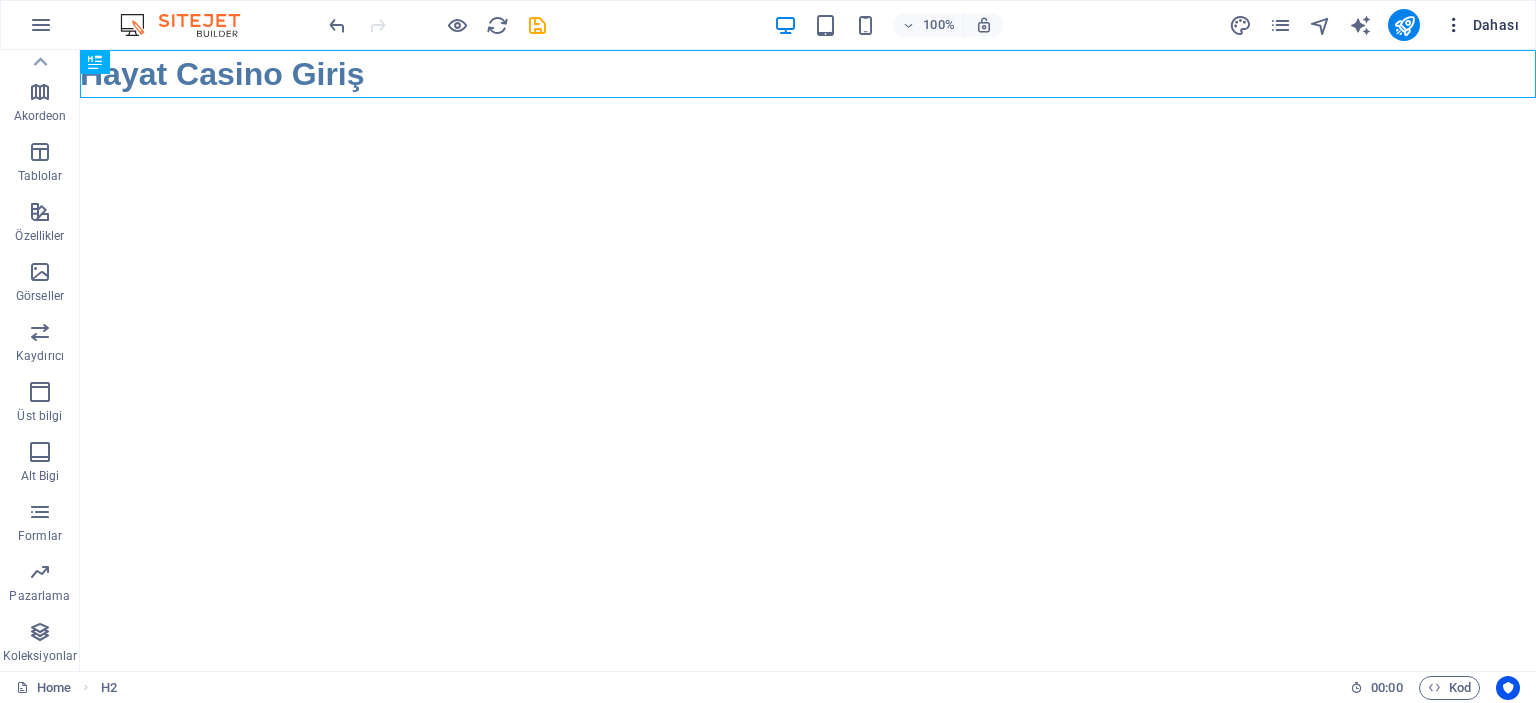 click at bounding box center [1454, 25] 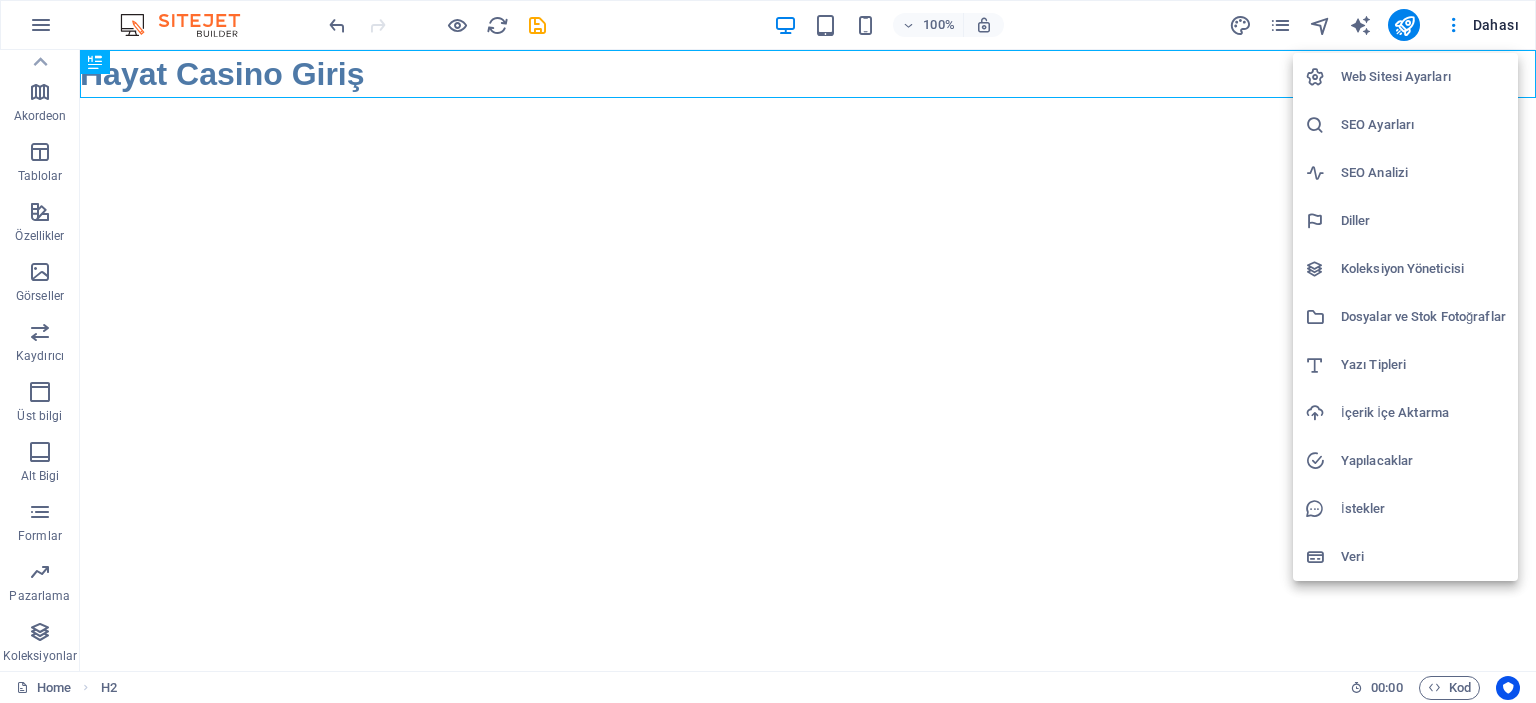 click at bounding box center [768, 351] 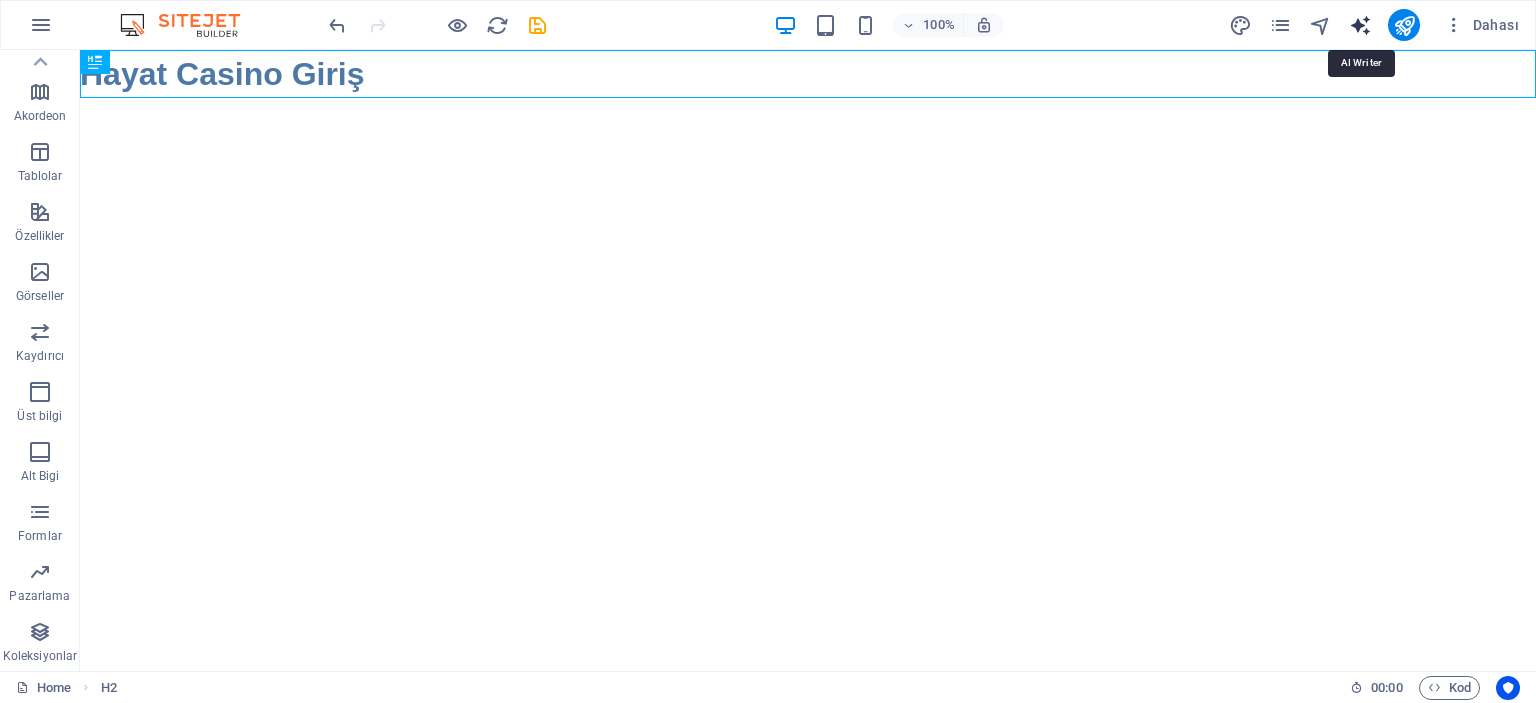 click at bounding box center [1360, 25] 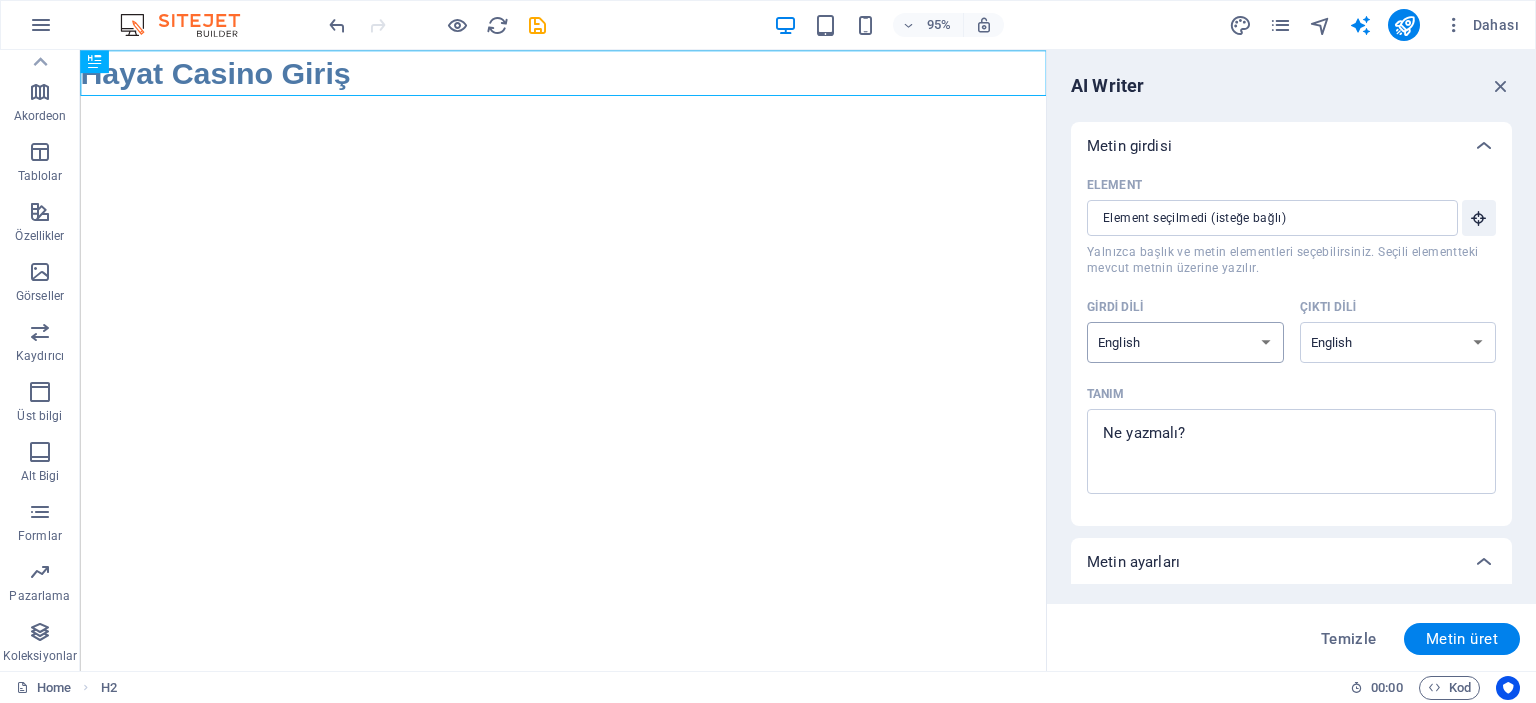 click on "Albanian Arabic Armenian Awadhi Azerbaijani Bashkir Basque Belarusian Bengali Bhojpuri Bosnian Brazilian Portuguese Bulgarian Cantonese (Yue) Catalan Chhattisgarhi Chinese Croatian Czech Danish Dogri Dutch English Estonian Faroese Finnish French Galician Georgian German Greek Gujarati Haryanvi Hindi Hungarian Indonesian Irish Italian Japanese Javanese Kannada Kashmiri Kazakh Konkani Korean Kyrgyz Latvian Lithuanian Macedonian Maithili Malay Maltese Mandarin Mandarin Chinese Marathi Marwari Min Nan Moldovan Mongolian Montenegrin Nepali Norwegian Oriya Pashto Persian (Farsi) Polish Portuguese Punjabi Rajasthani Romanian Russian Sanskrit Santali Serbian Sindhi Sinhala Slovak Slovene Slovenian Spanish Ukrainian Urdu Uzbek Vietnamese Welsh Wu" at bounding box center (1185, 342) 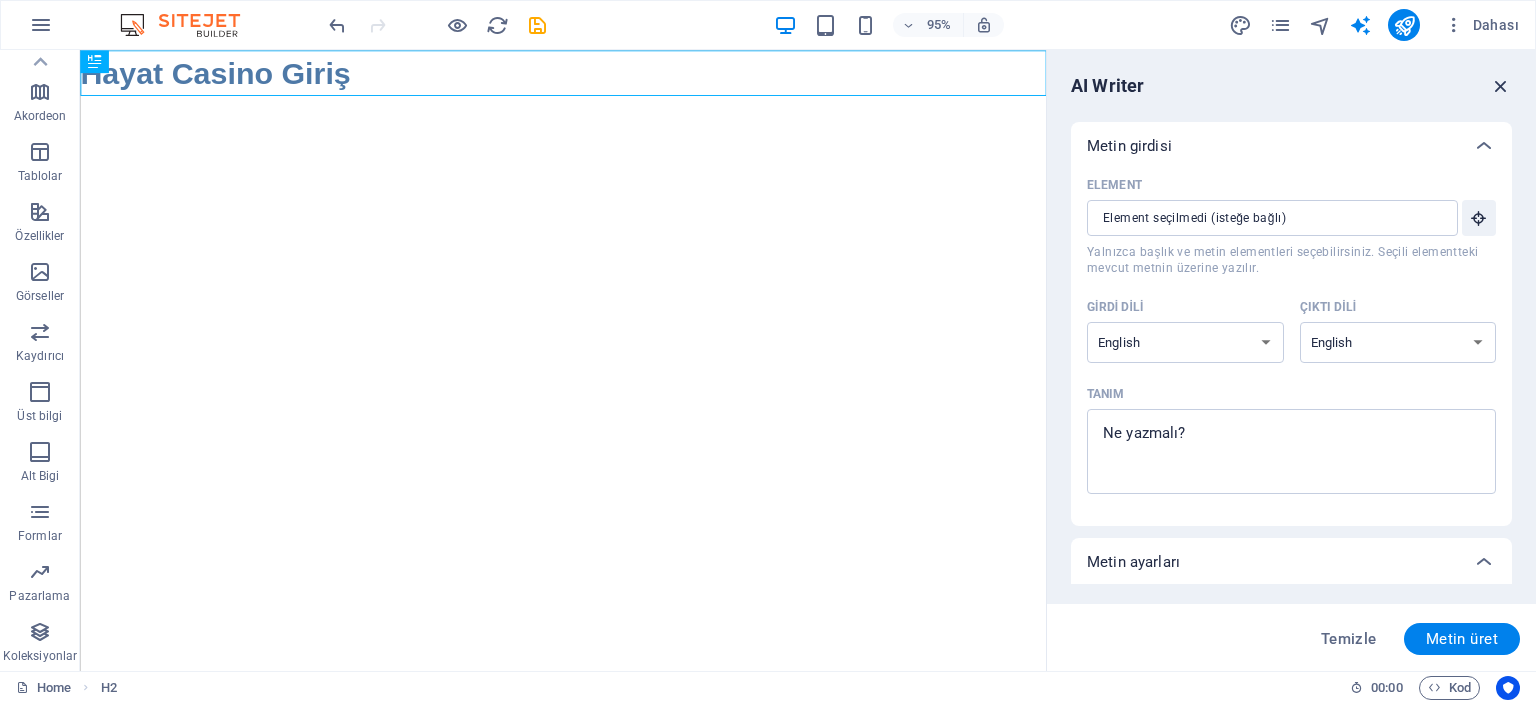 click at bounding box center (1501, 86) 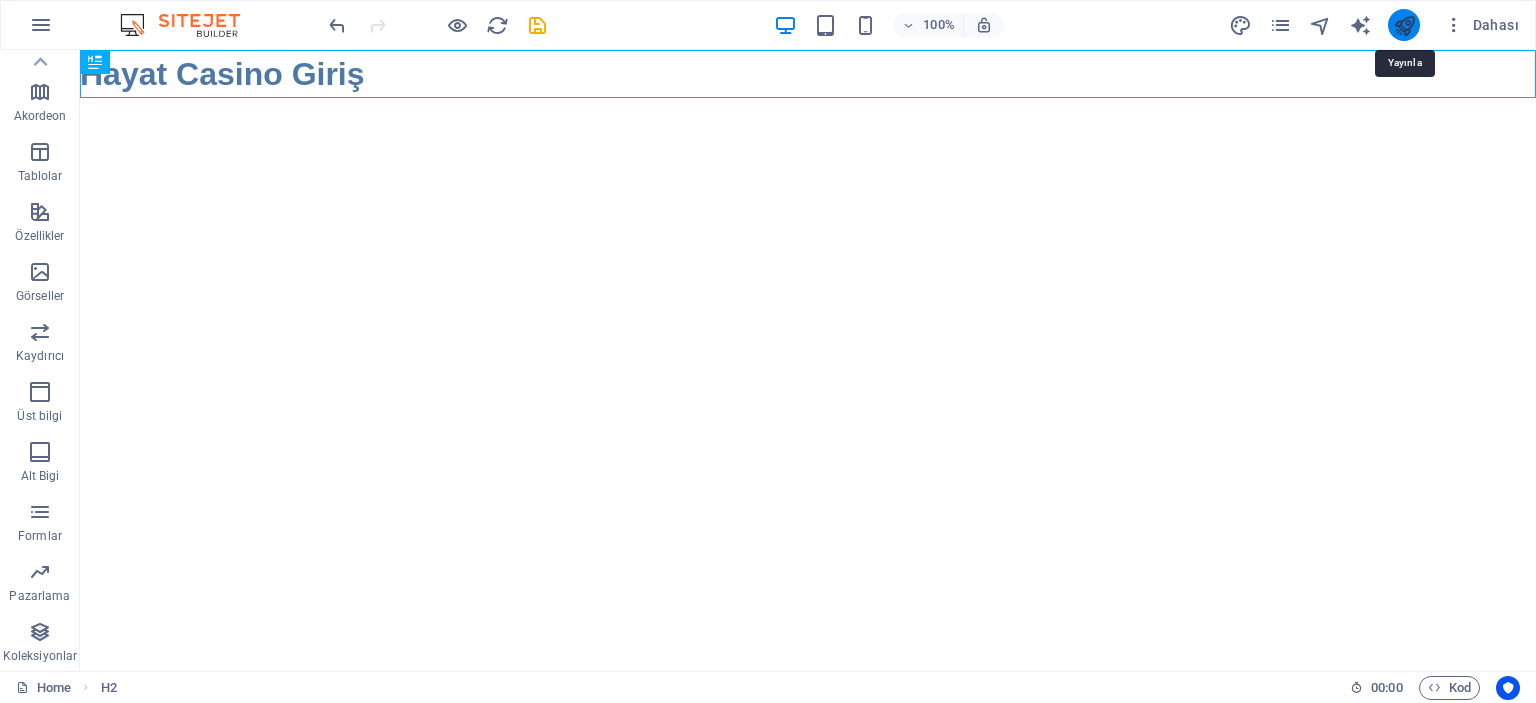 click at bounding box center (1404, 25) 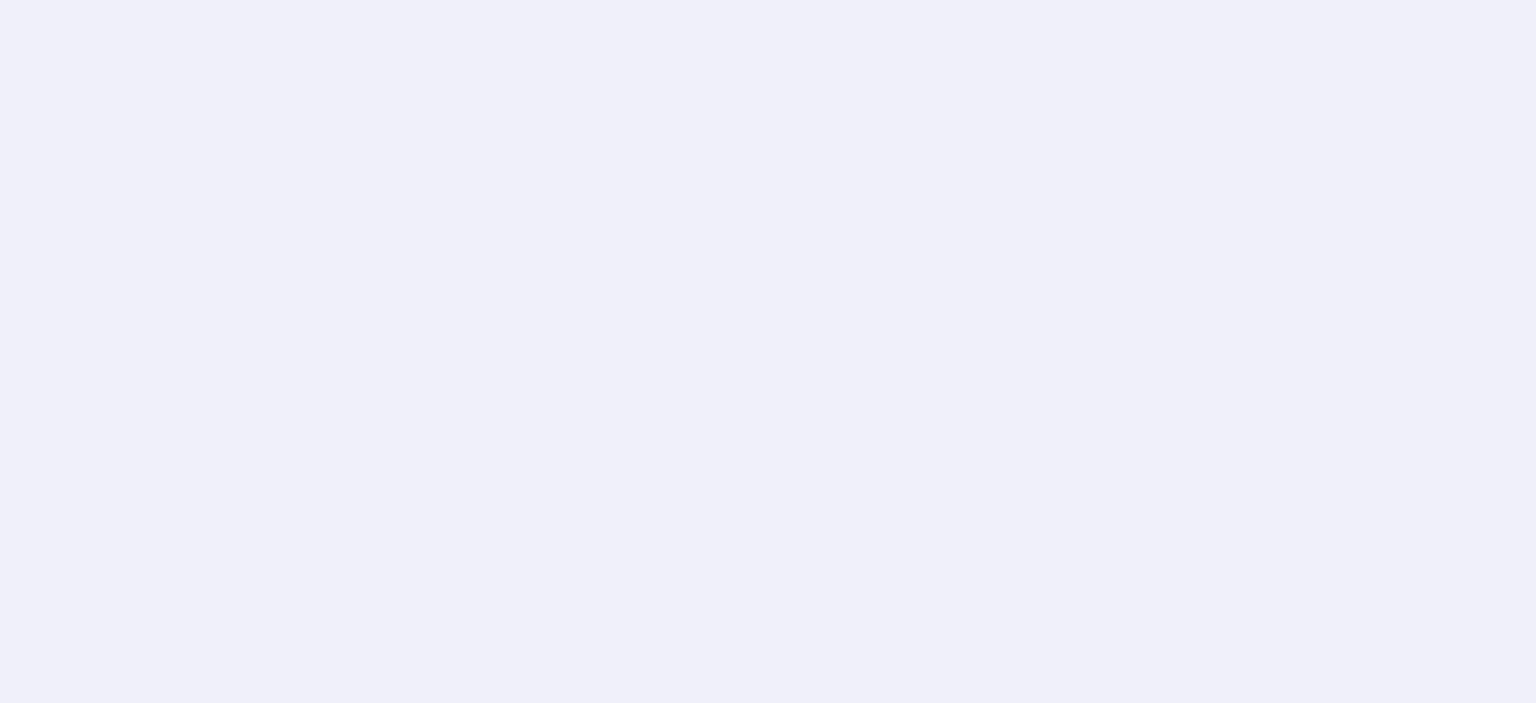 scroll, scrollTop: 0, scrollLeft: 0, axis: both 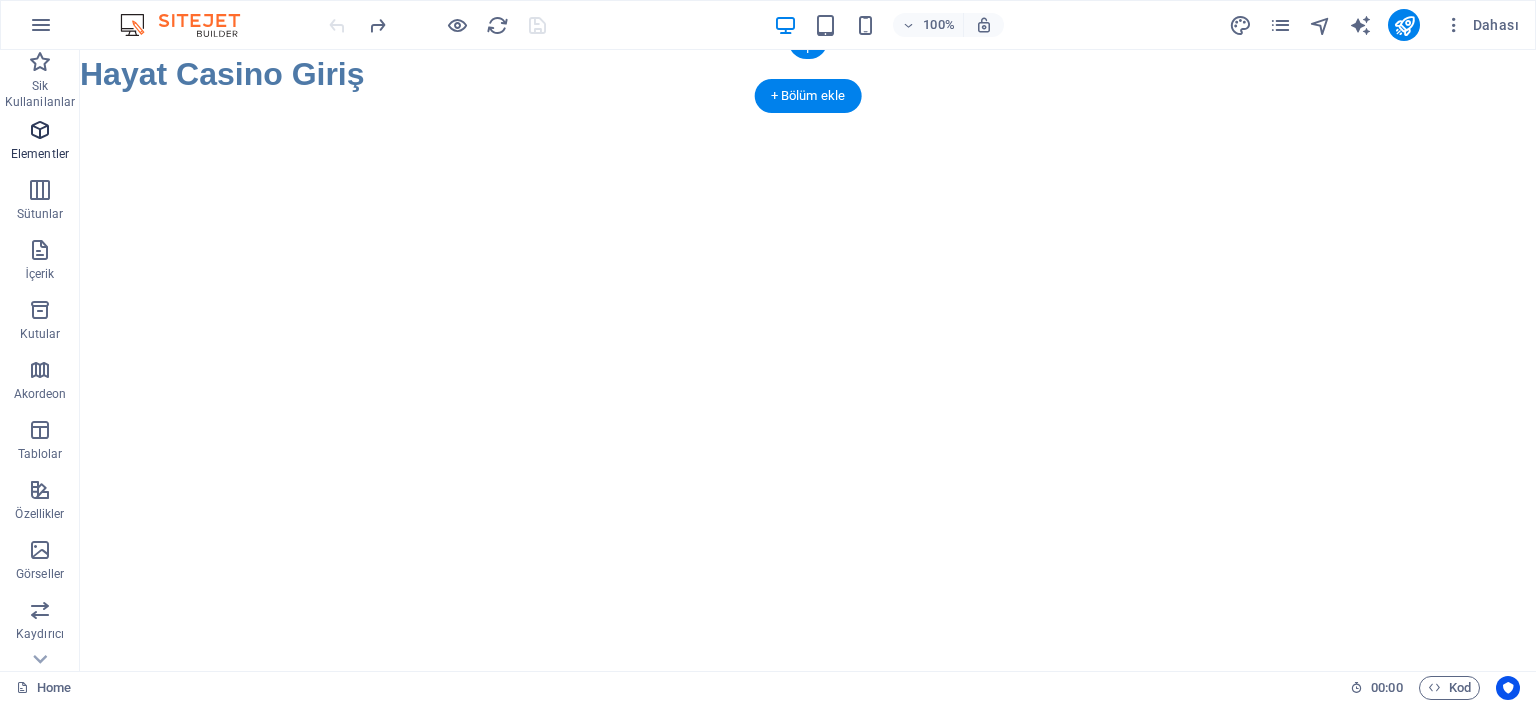 click at bounding box center [40, 130] 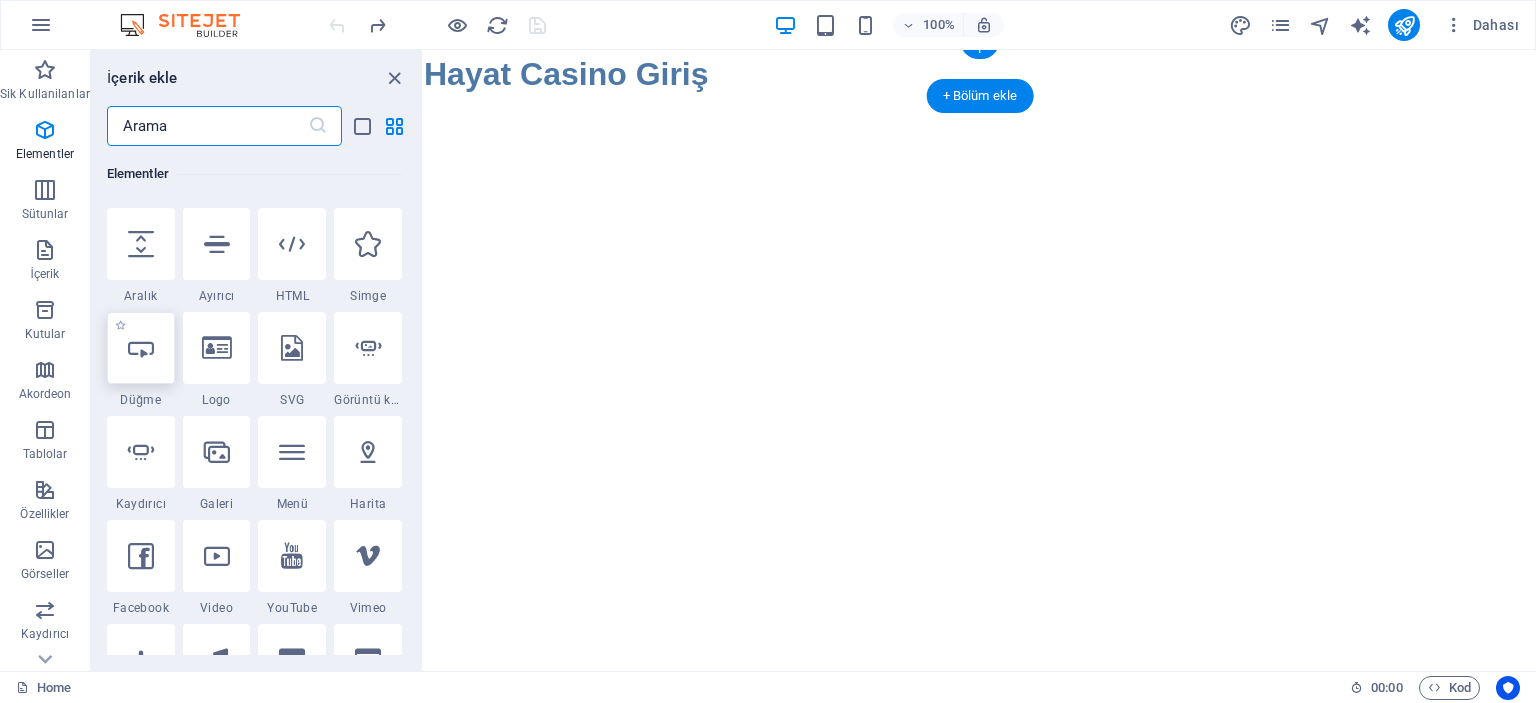scroll, scrollTop: 212, scrollLeft: 0, axis: vertical 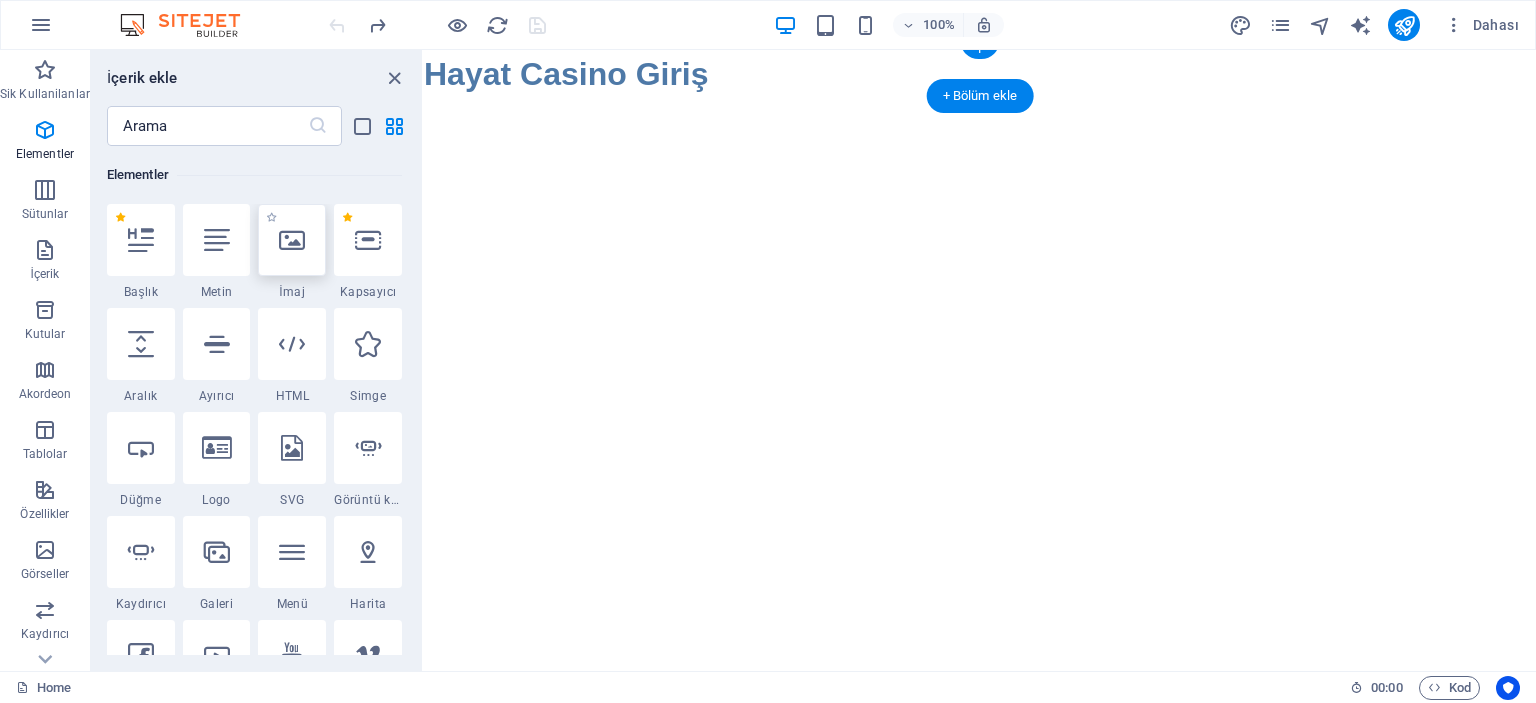 click at bounding box center [292, 240] 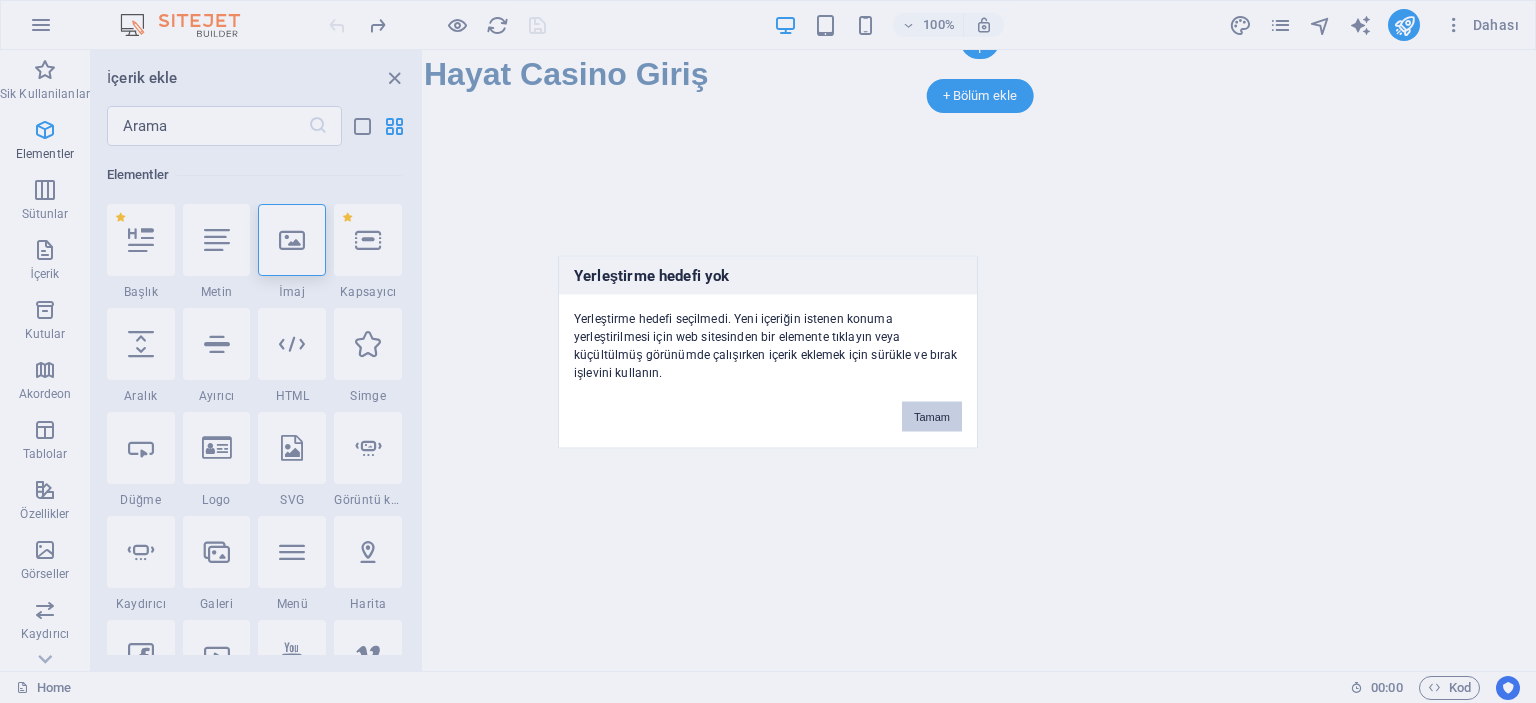 click on "Tamam" at bounding box center (932, 416) 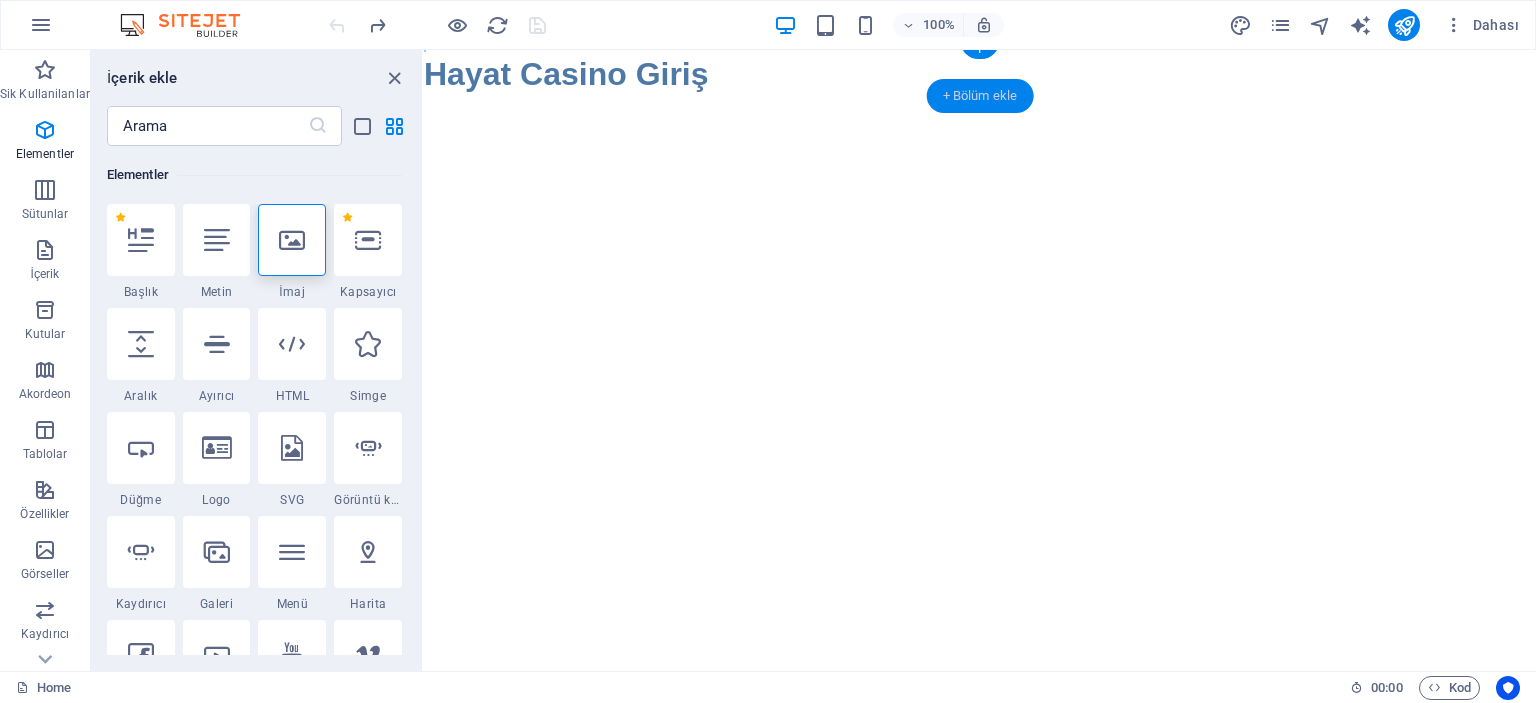 click on "+ Bölüm ekle" at bounding box center (980, 96) 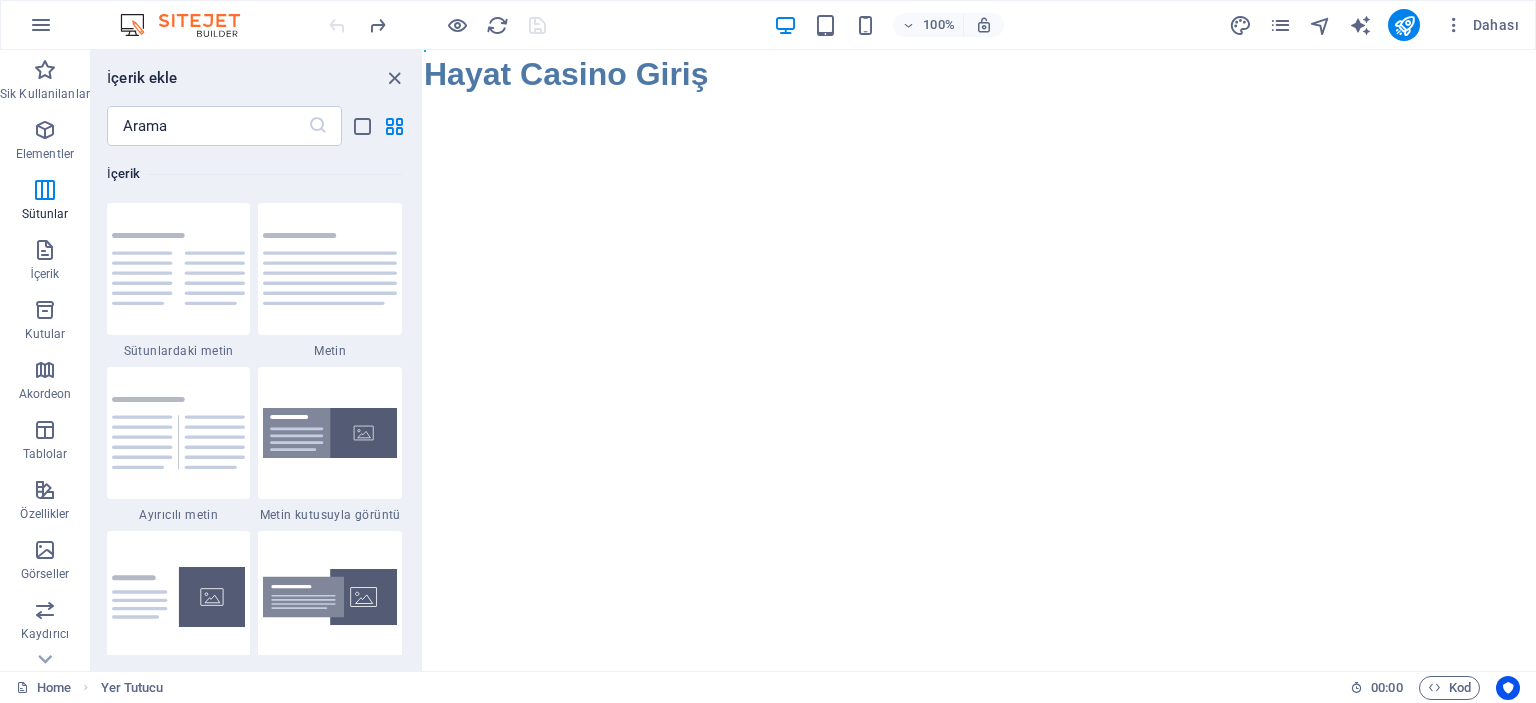 scroll, scrollTop: 3499, scrollLeft: 0, axis: vertical 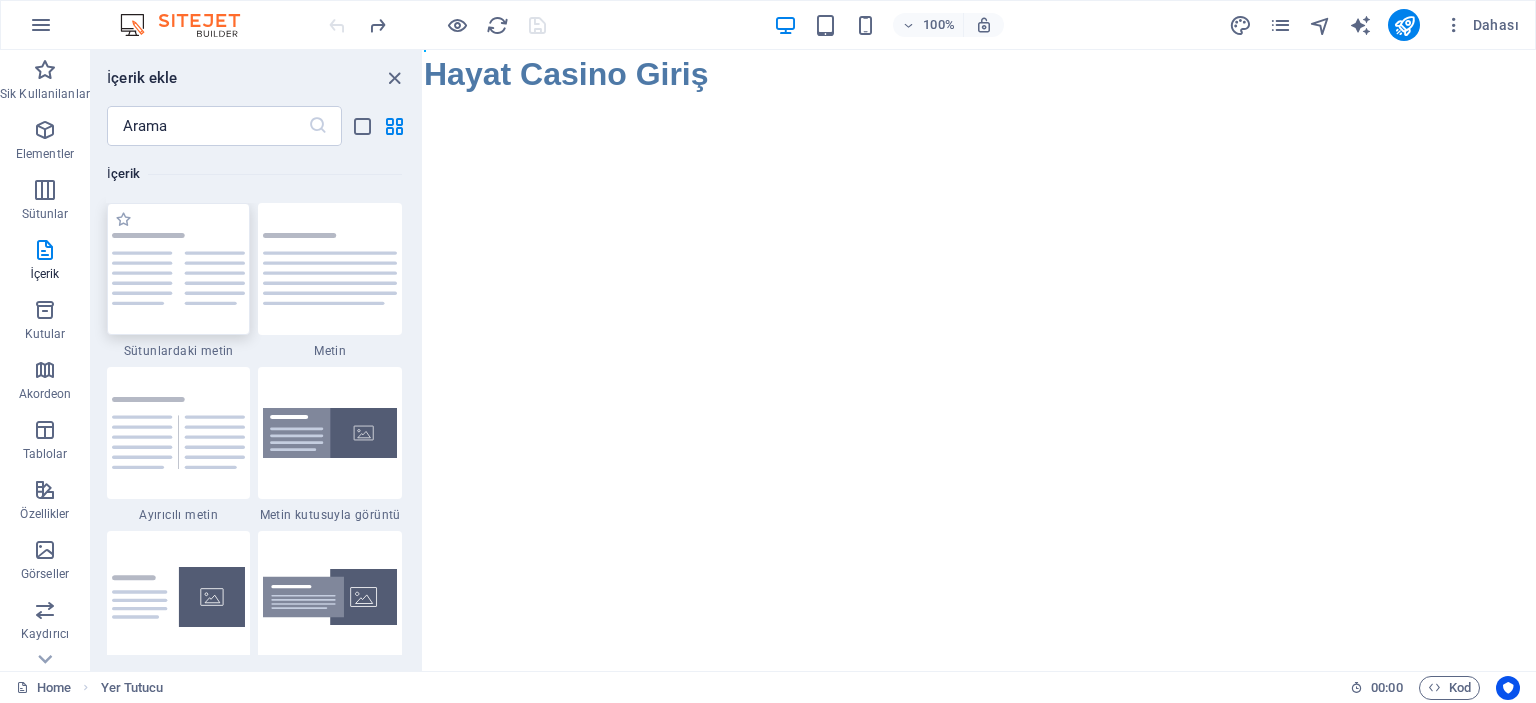 click at bounding box center (179, 268) 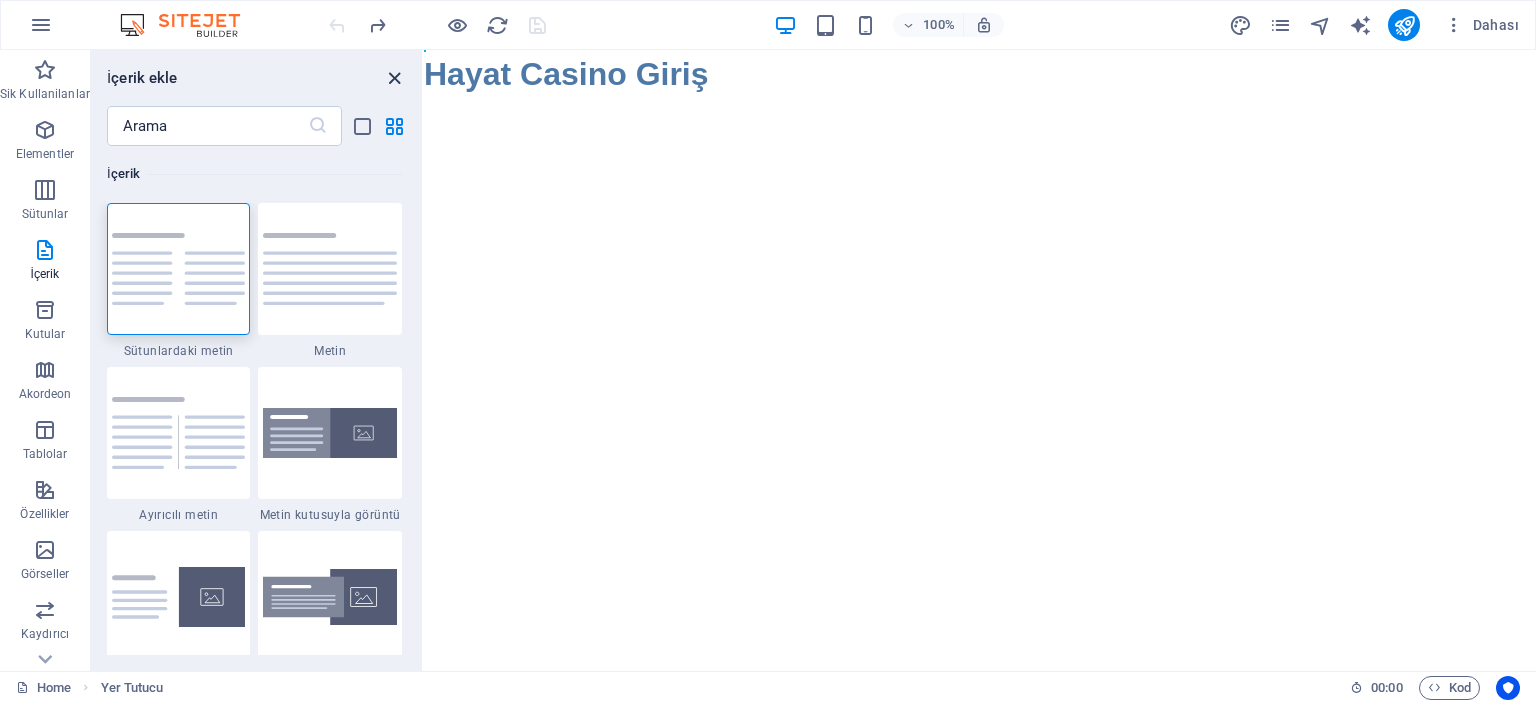 drag, startPoint x: 390, startPoint y: 78, endPoint x: 132, endPoint y: 148, distance: 267.3275 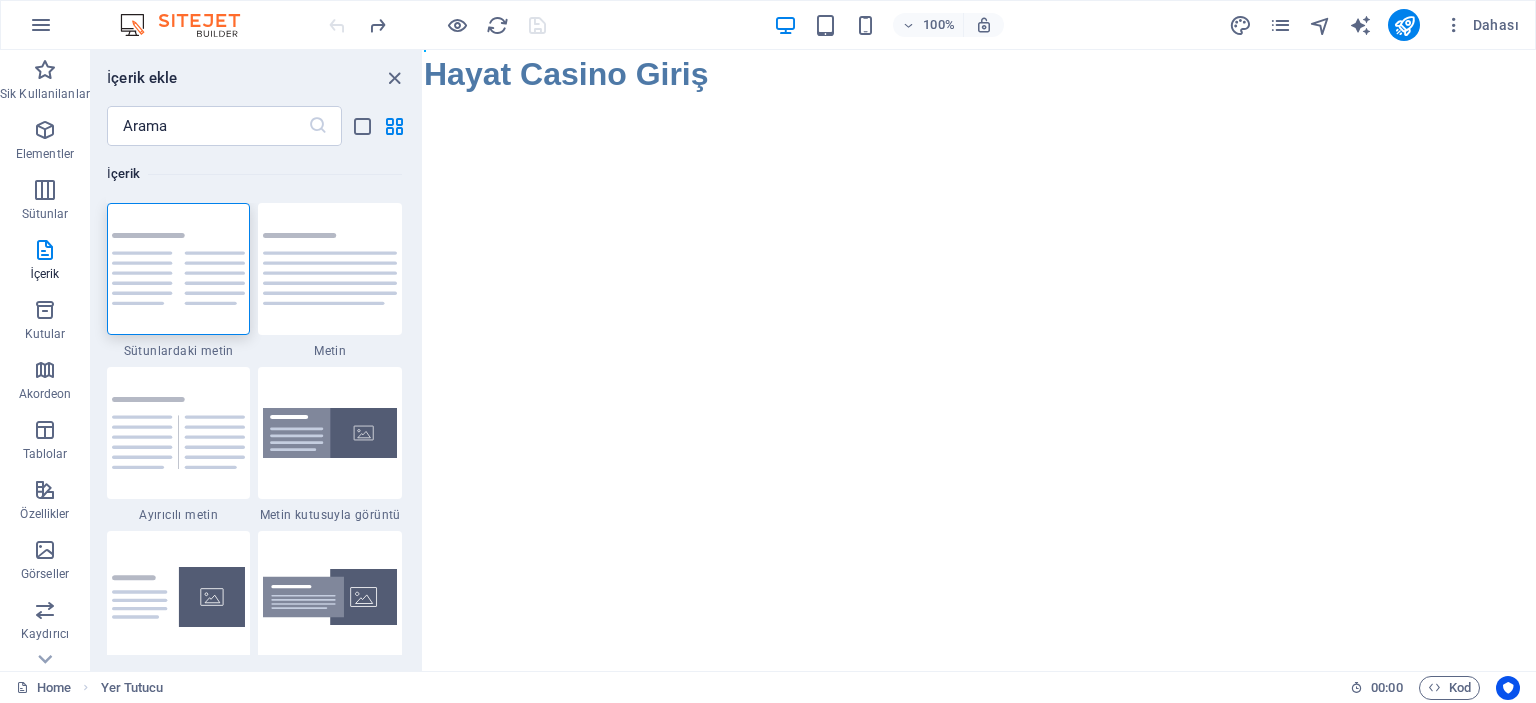 click on "Skip to main content
Hayat Casino Giriş" at bounding box center (980, 74) 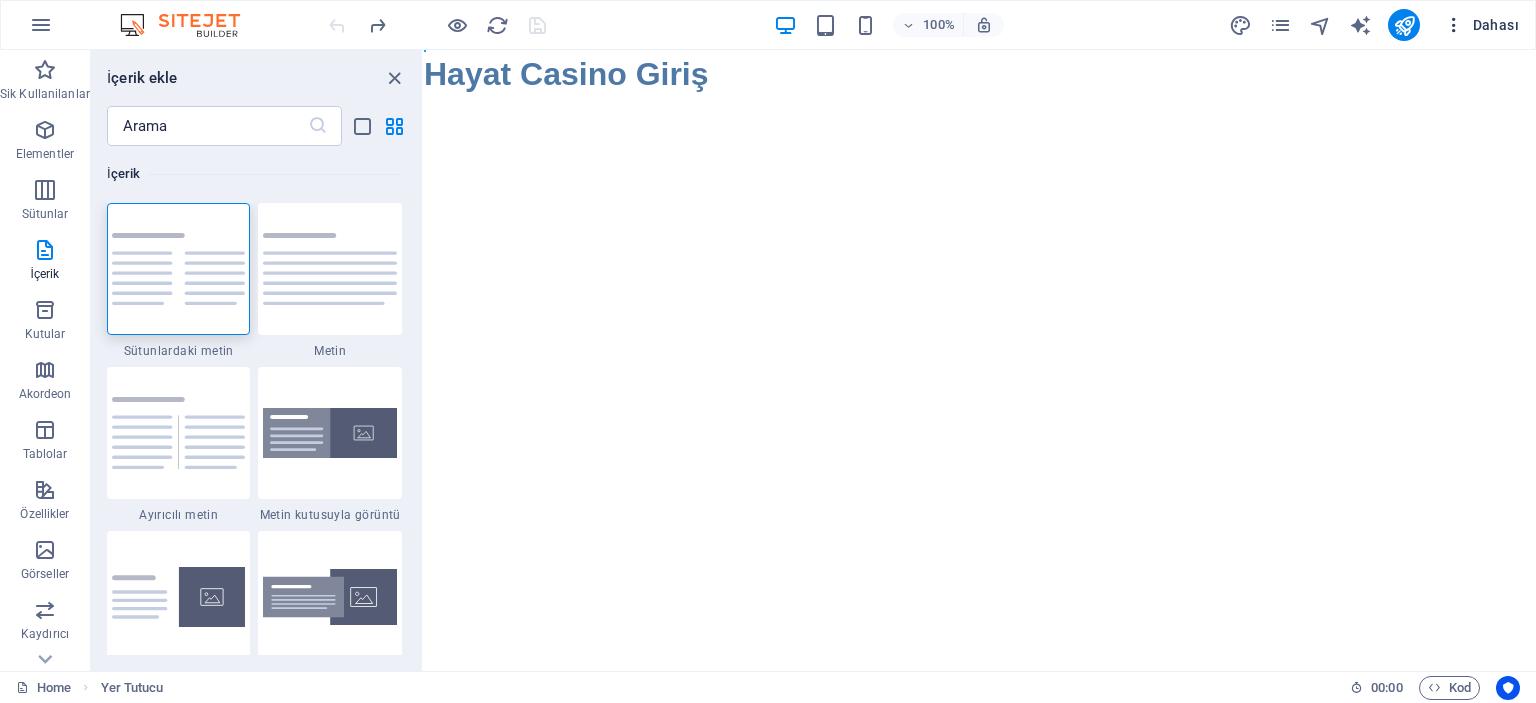 click at bounding box center [1454, 25] 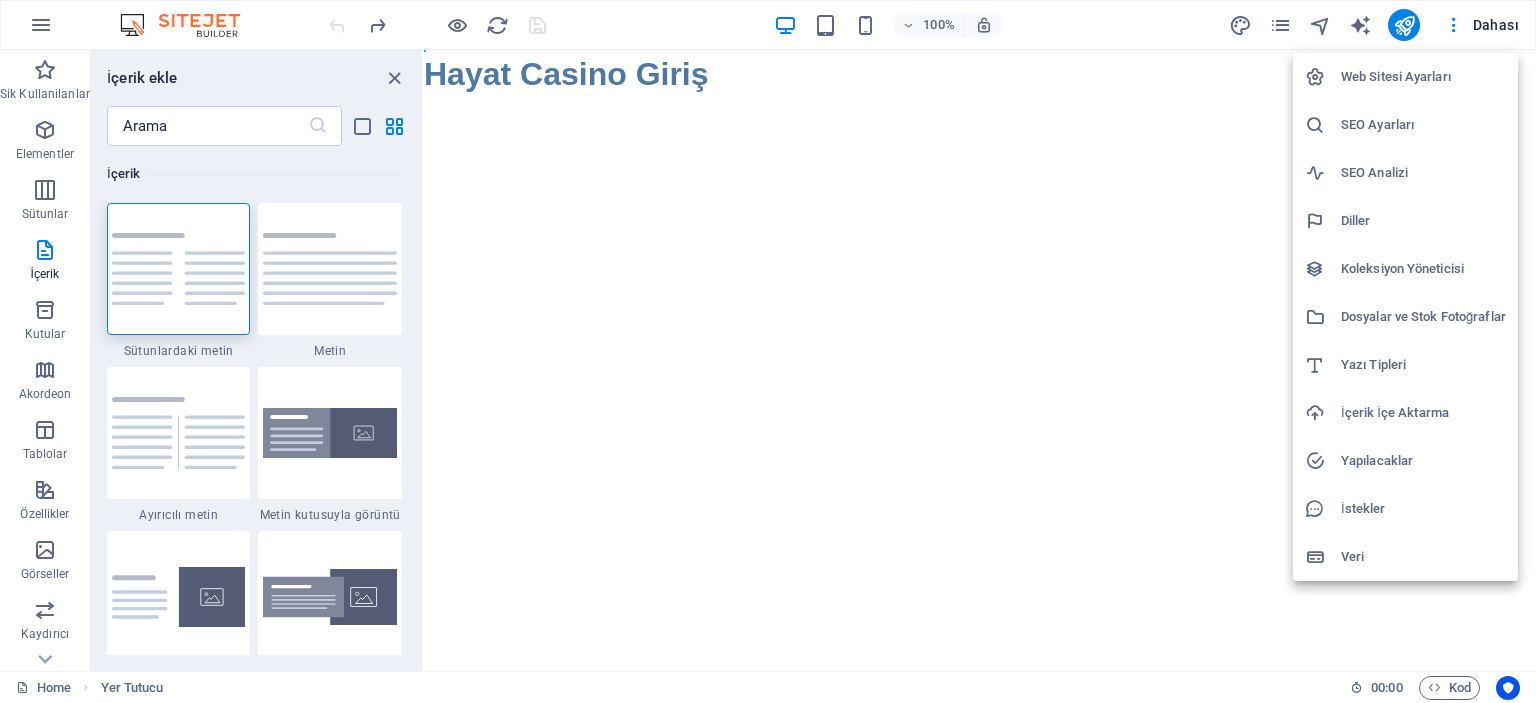 click at bounding box center (768, 351) 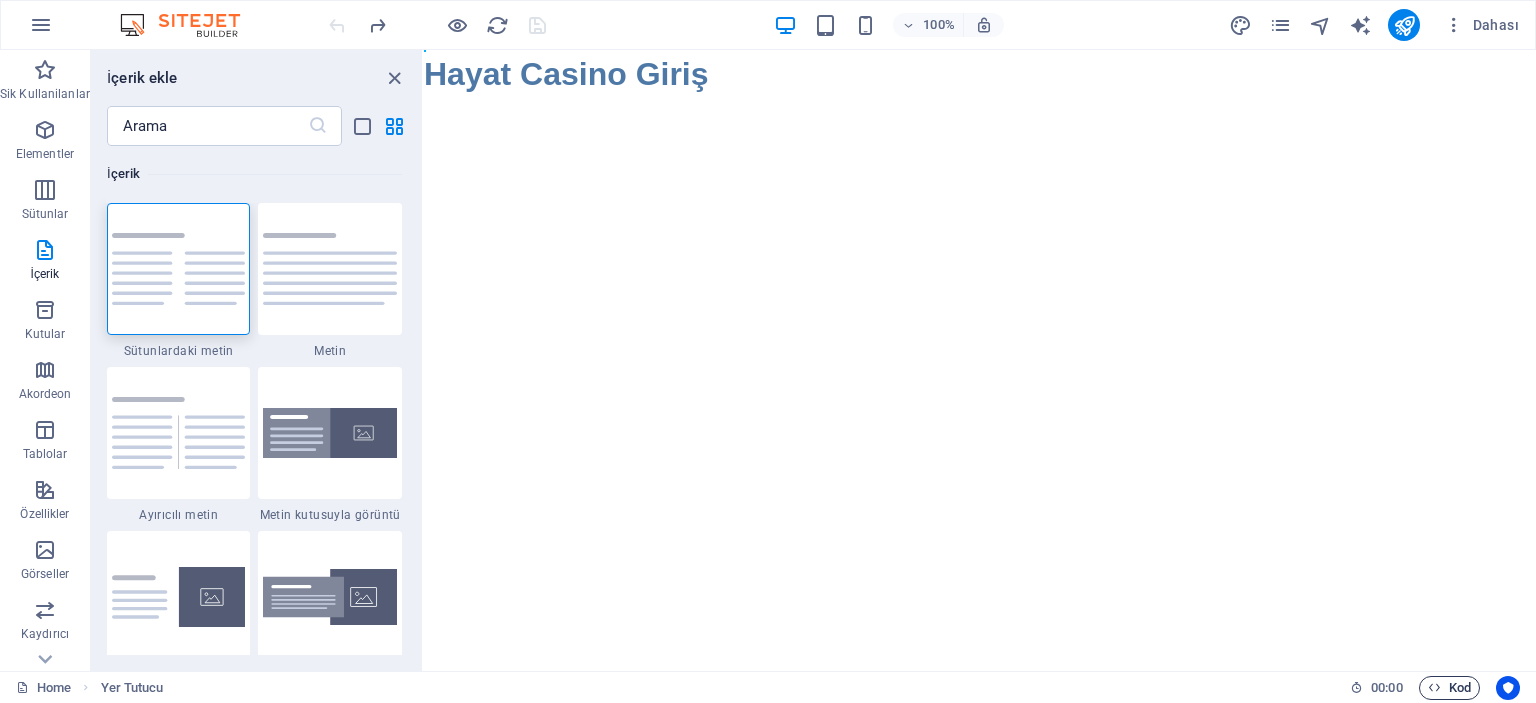 click on "Kod" at bounding box center [1449, 688] 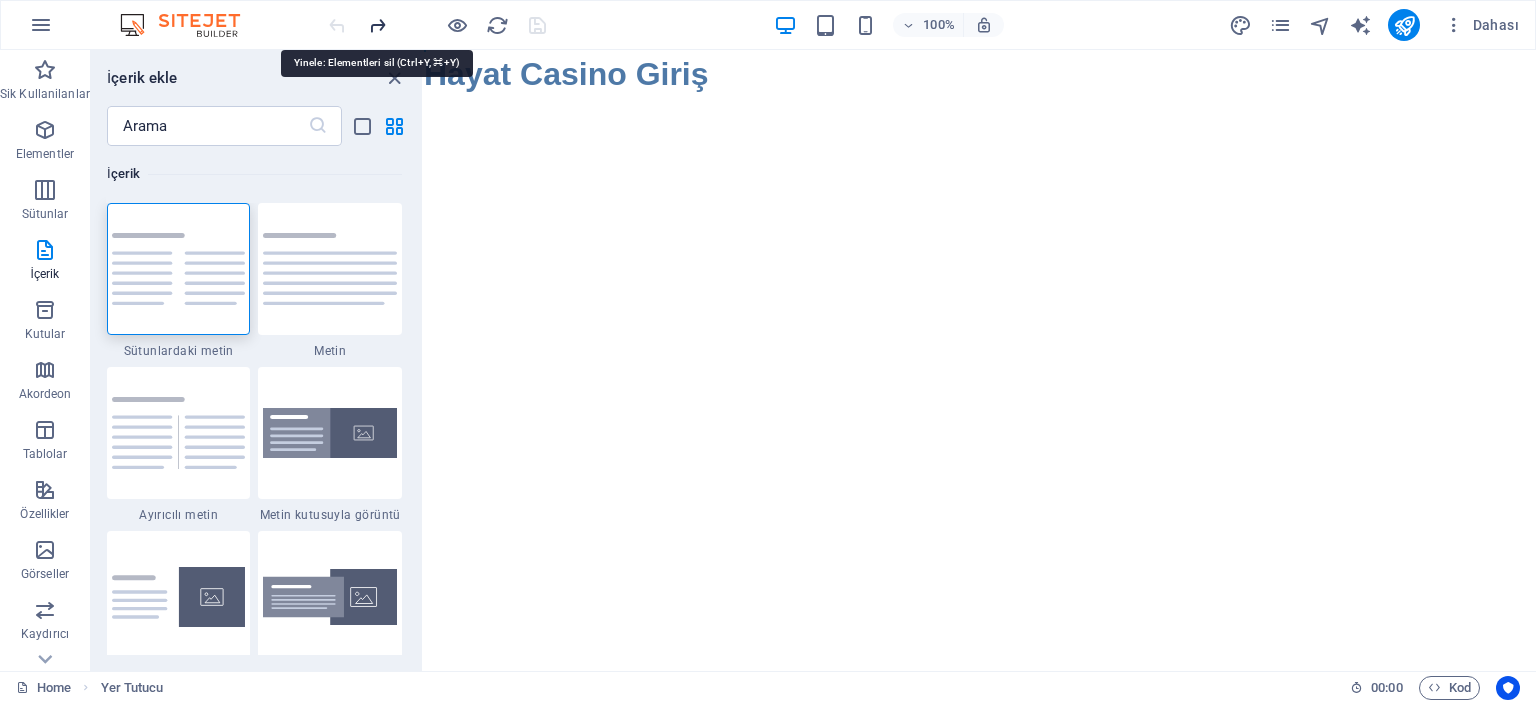click at bounding box center (377, 25) 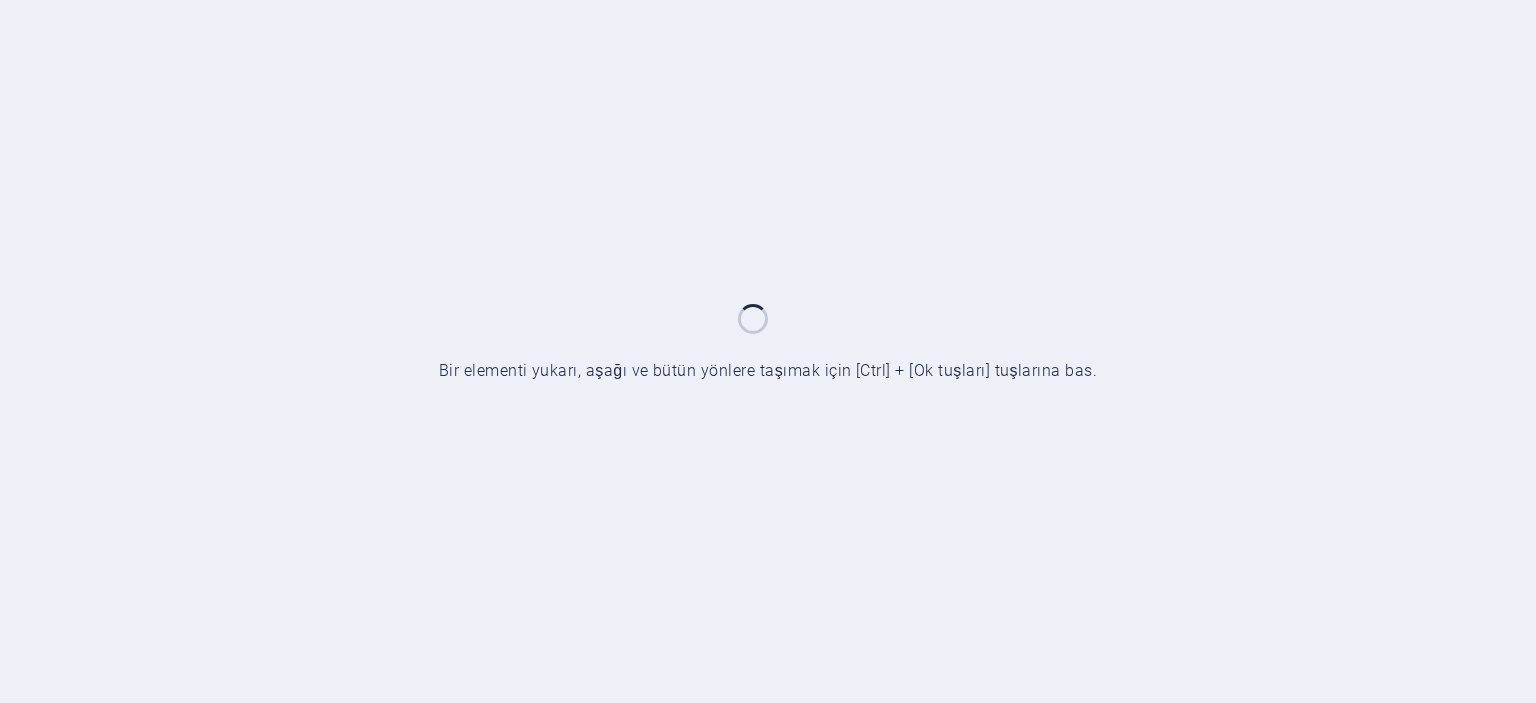 scroll, scrollTop: 0, scrollLeft: 0, axis: both 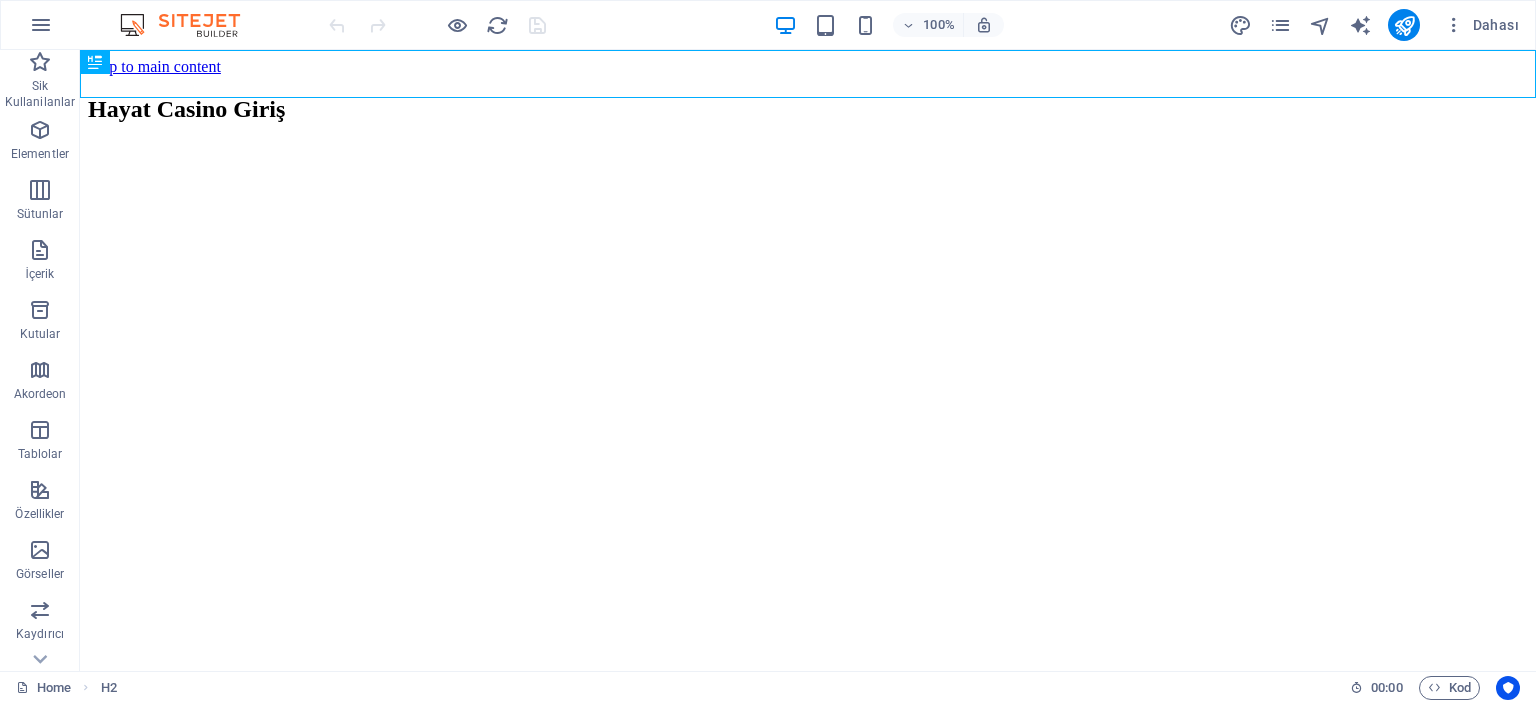 click on "Skip to main content
Hayat Casino Giriş" at bounding box center (808, 96) 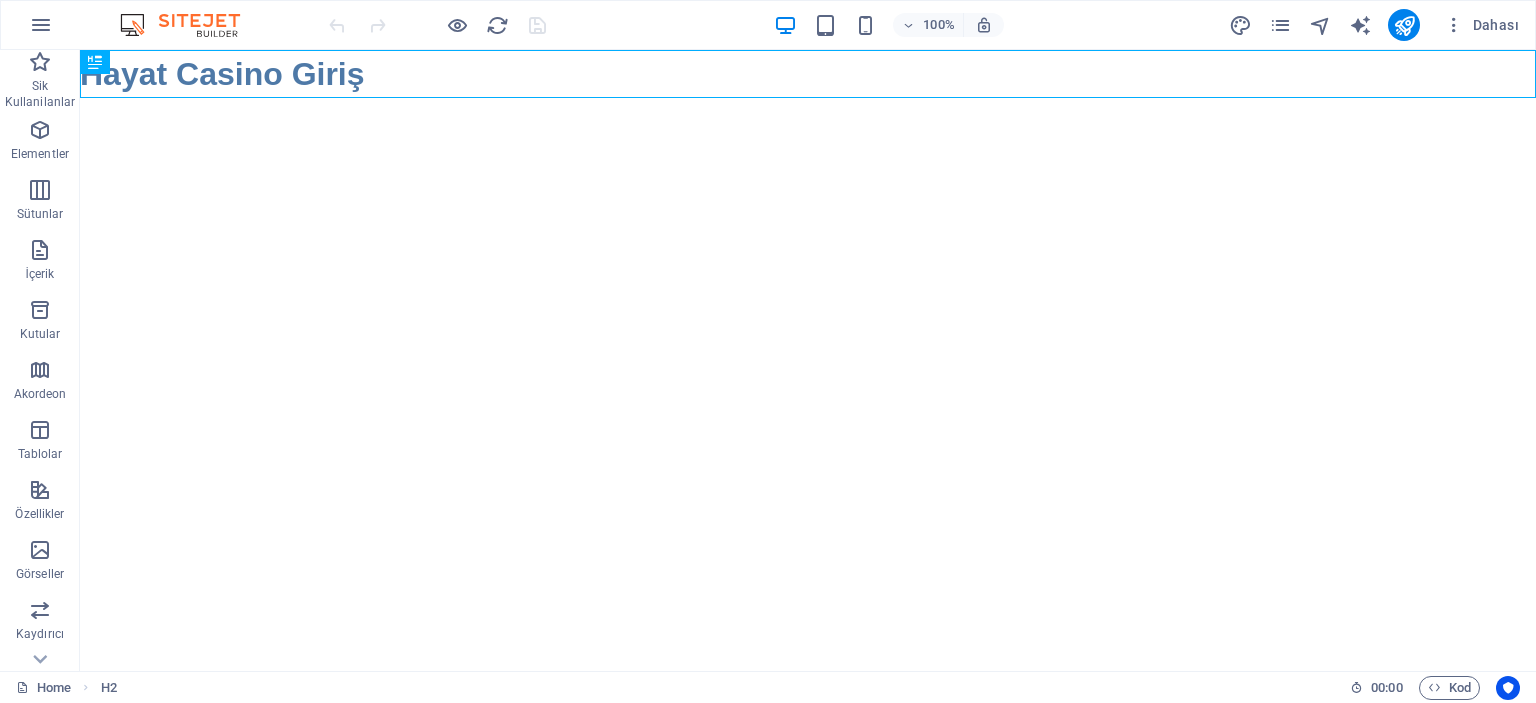 click on "Skip to main content
Hayat Casino Giriş" at bounding box center [808, 74] 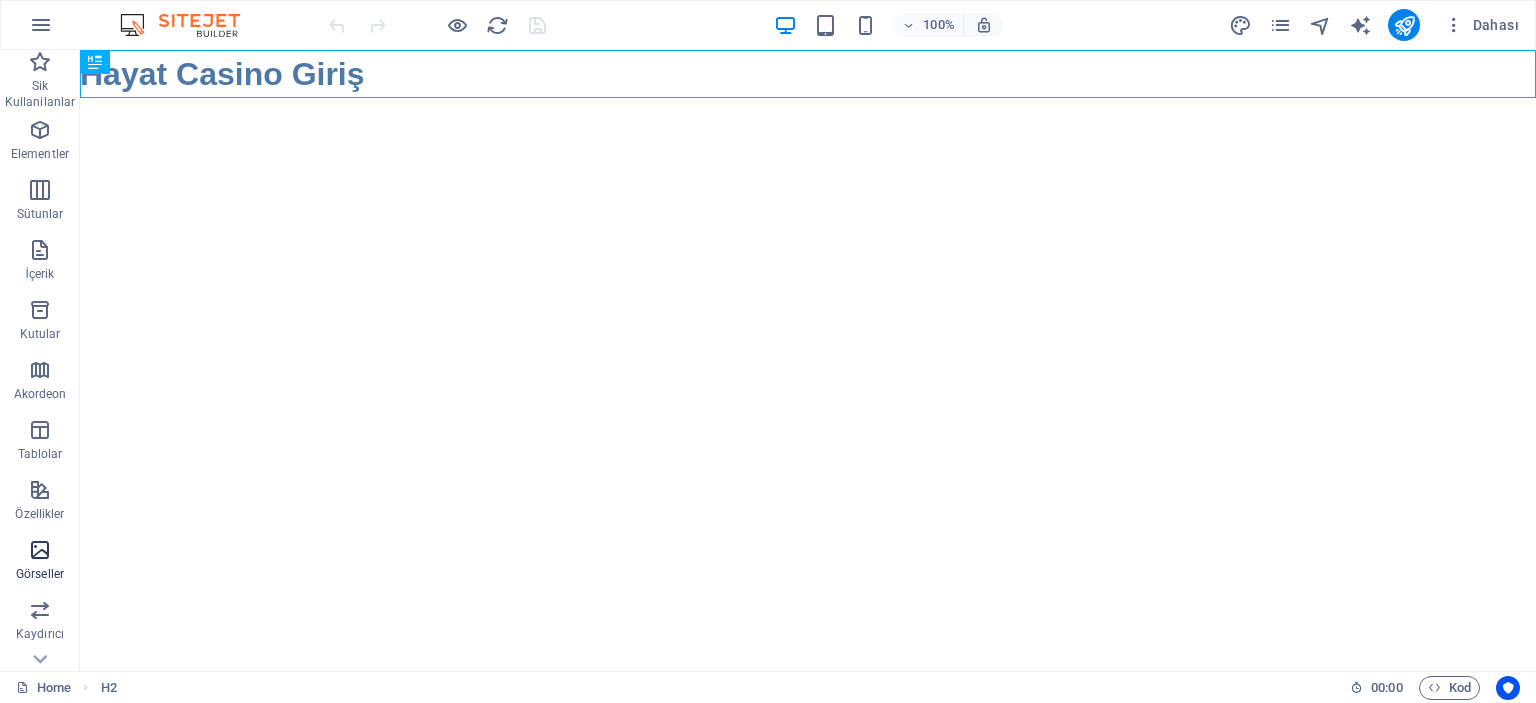click at bounding box center (40, 550) 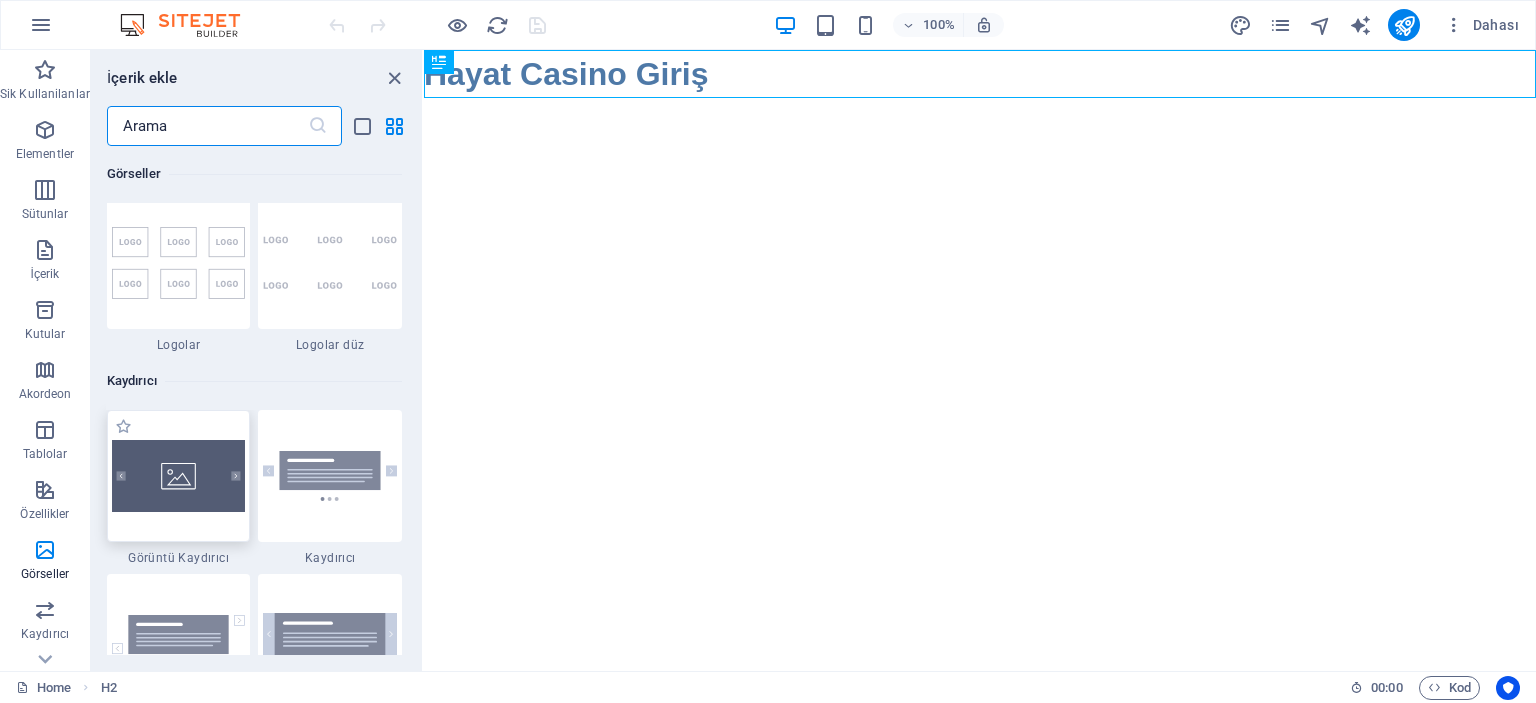scroll, scrollTop: 11140, scrollLeft: 0, axis: vertical 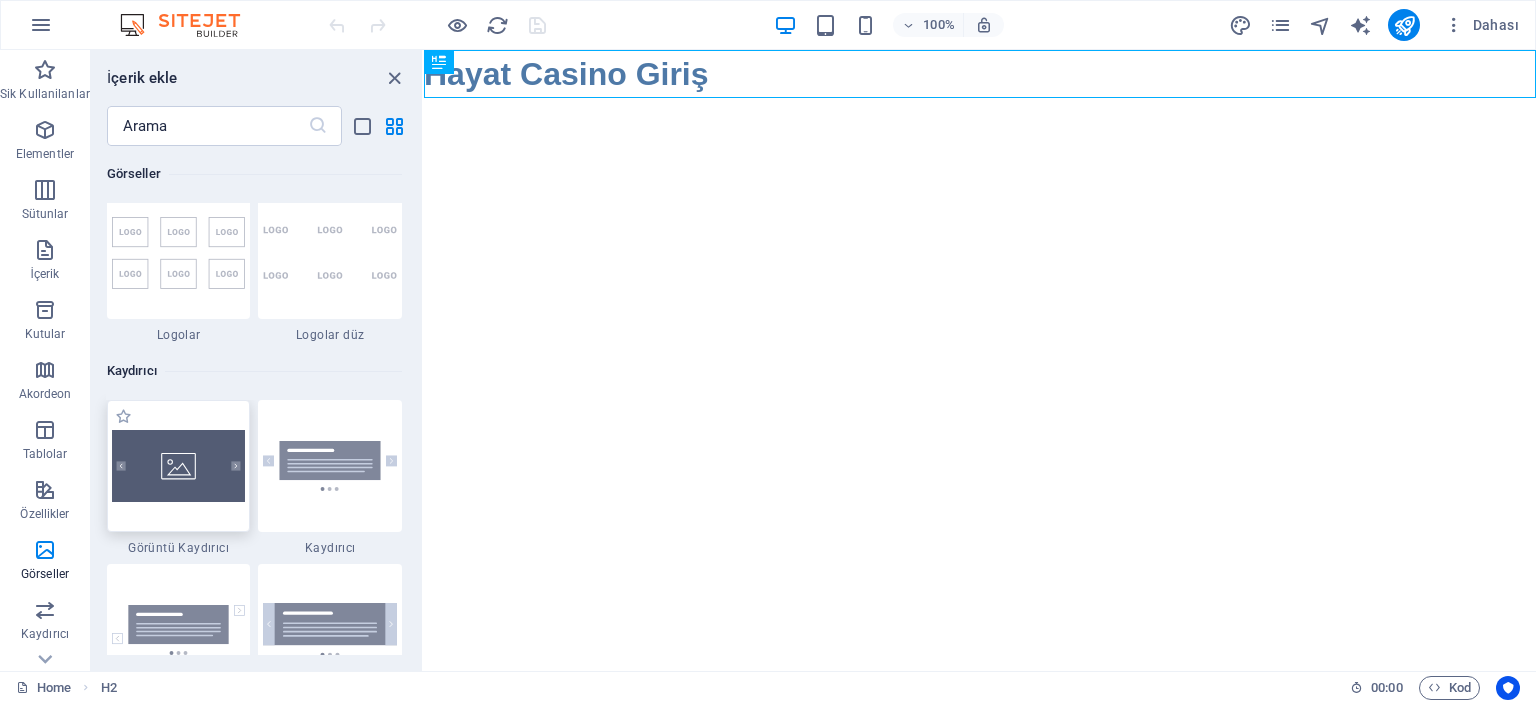 click at bounding box center [179, 465] 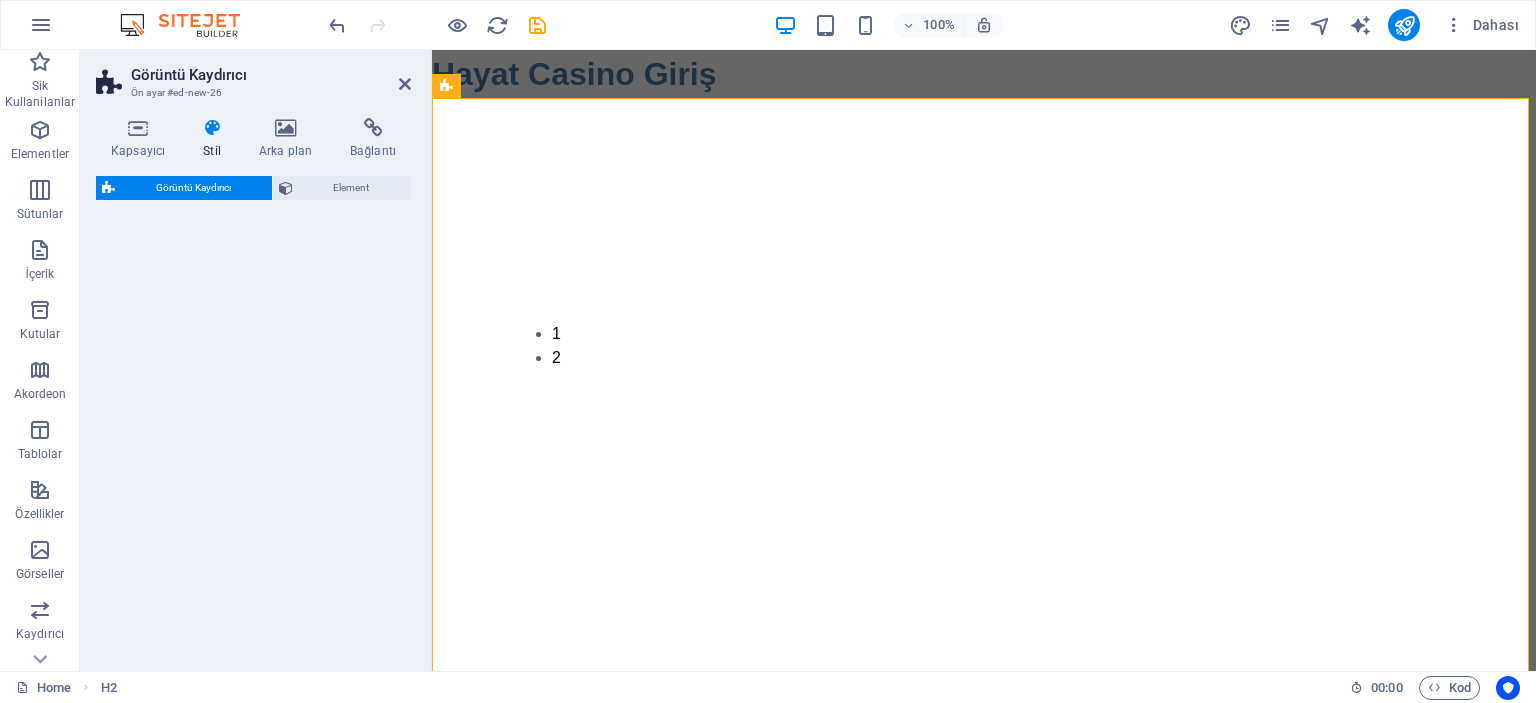 select on "rem" 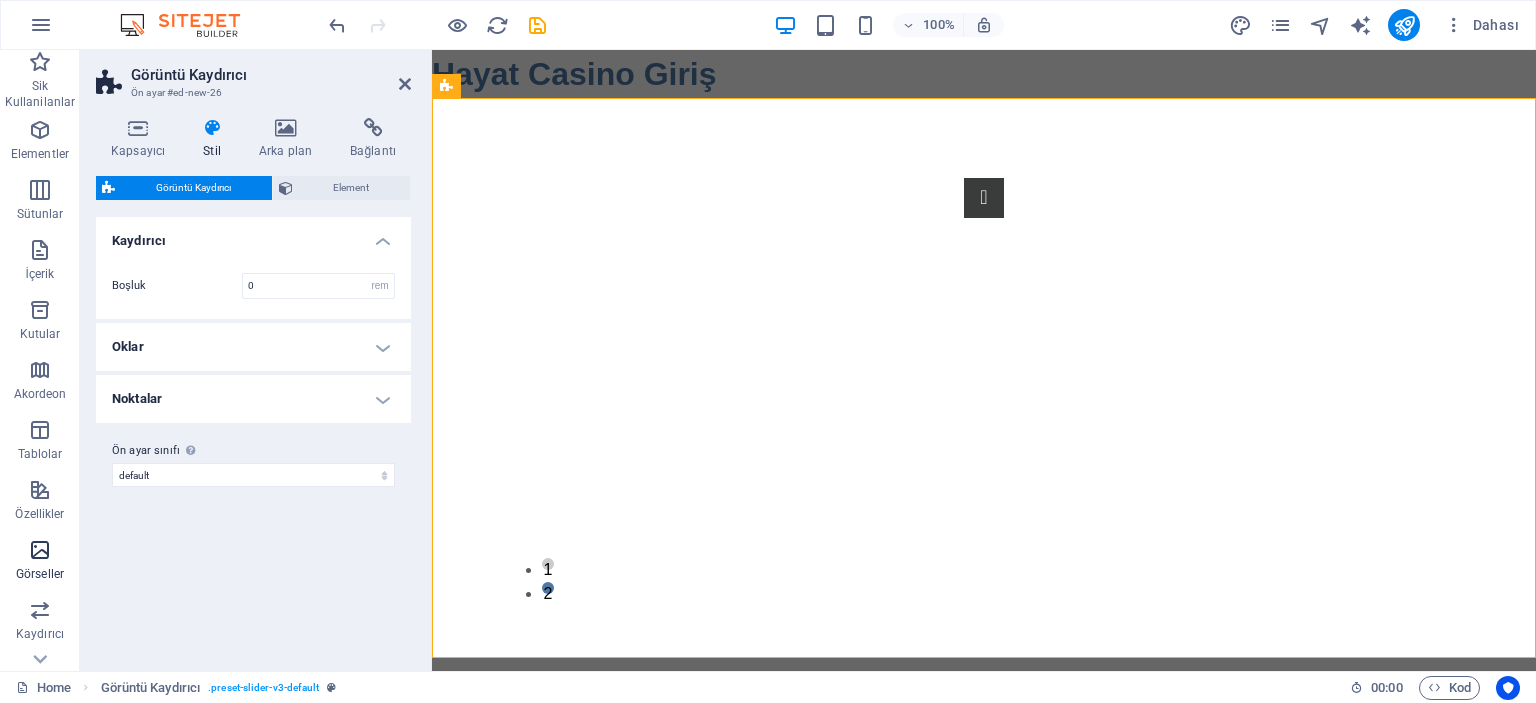 click at bounding box center [40, 550] 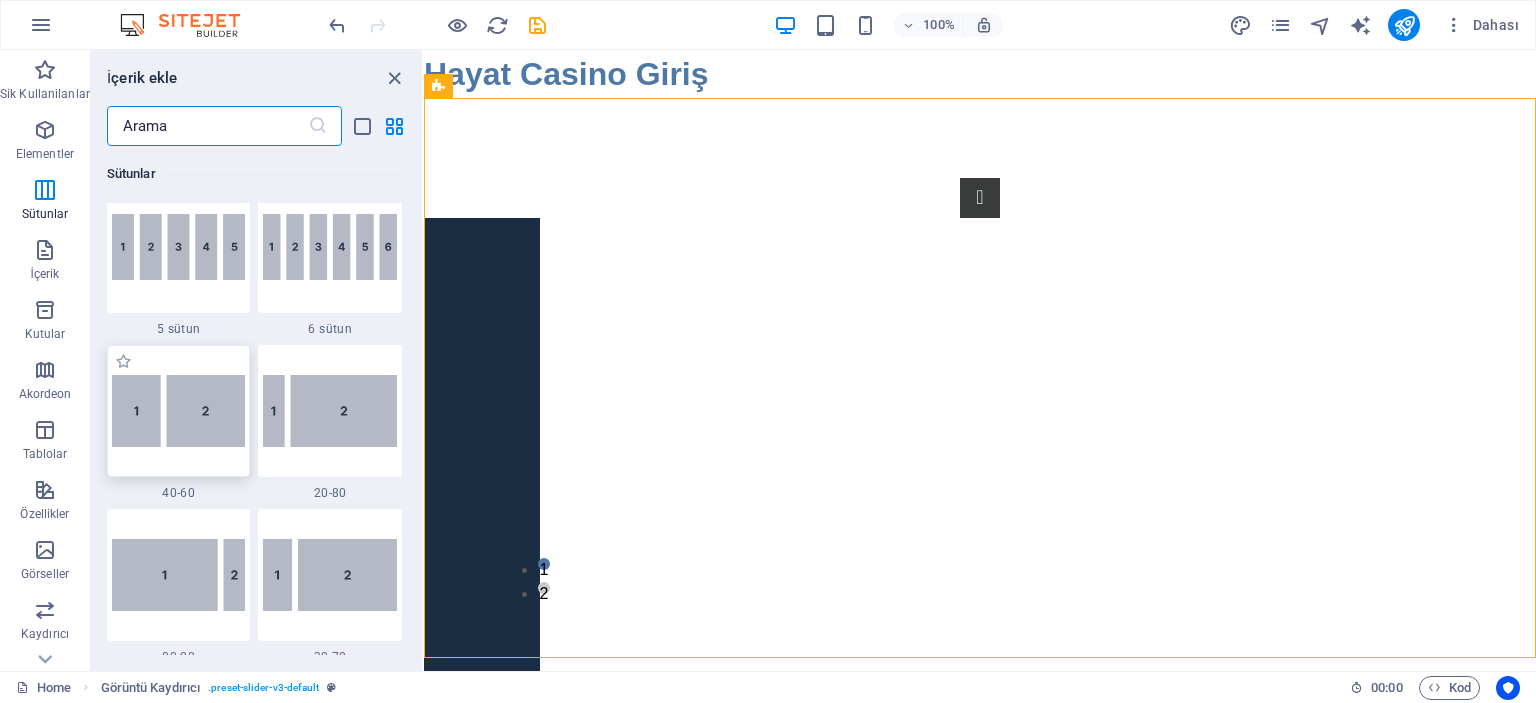 scroll, scrollTop: 1540, scrollLeft: 0, axis: vertical 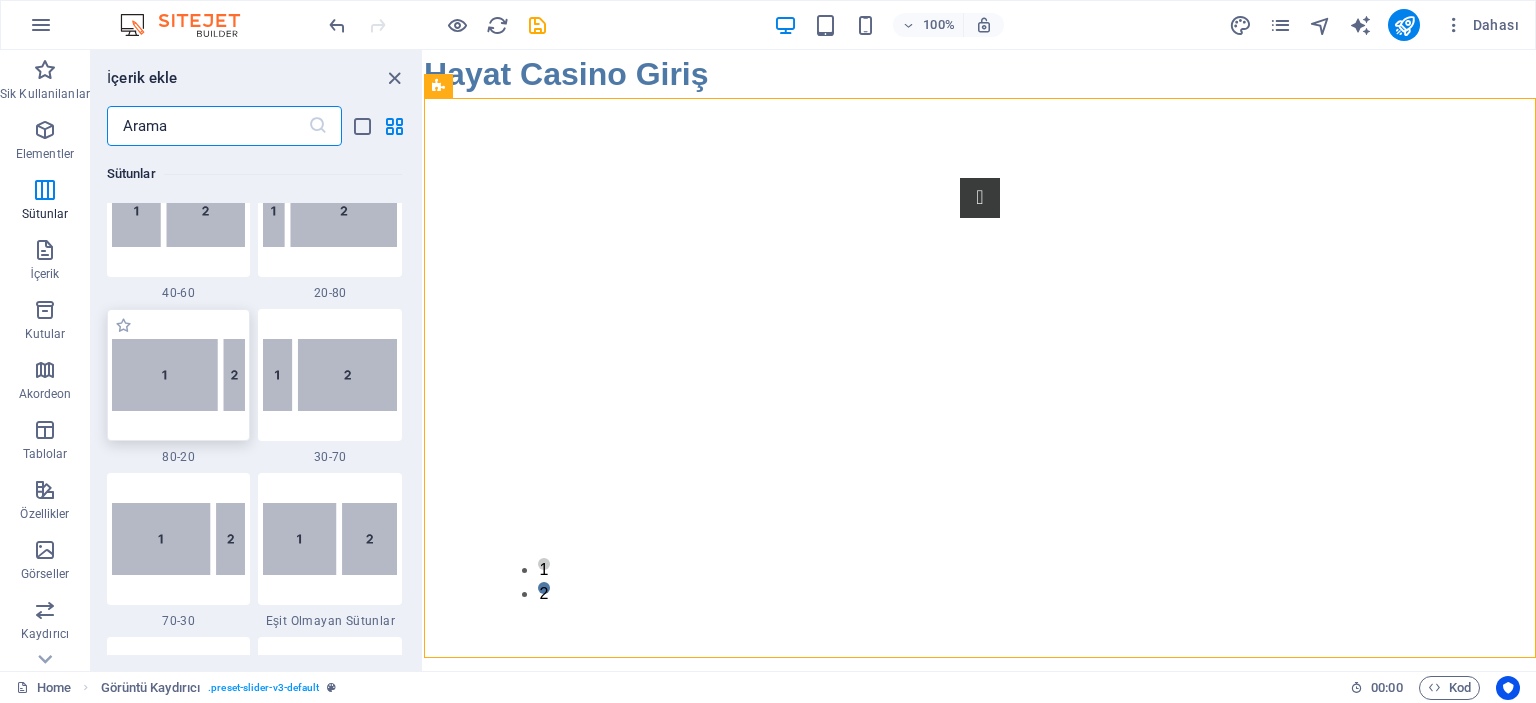 click at bounding box center [179, 374] 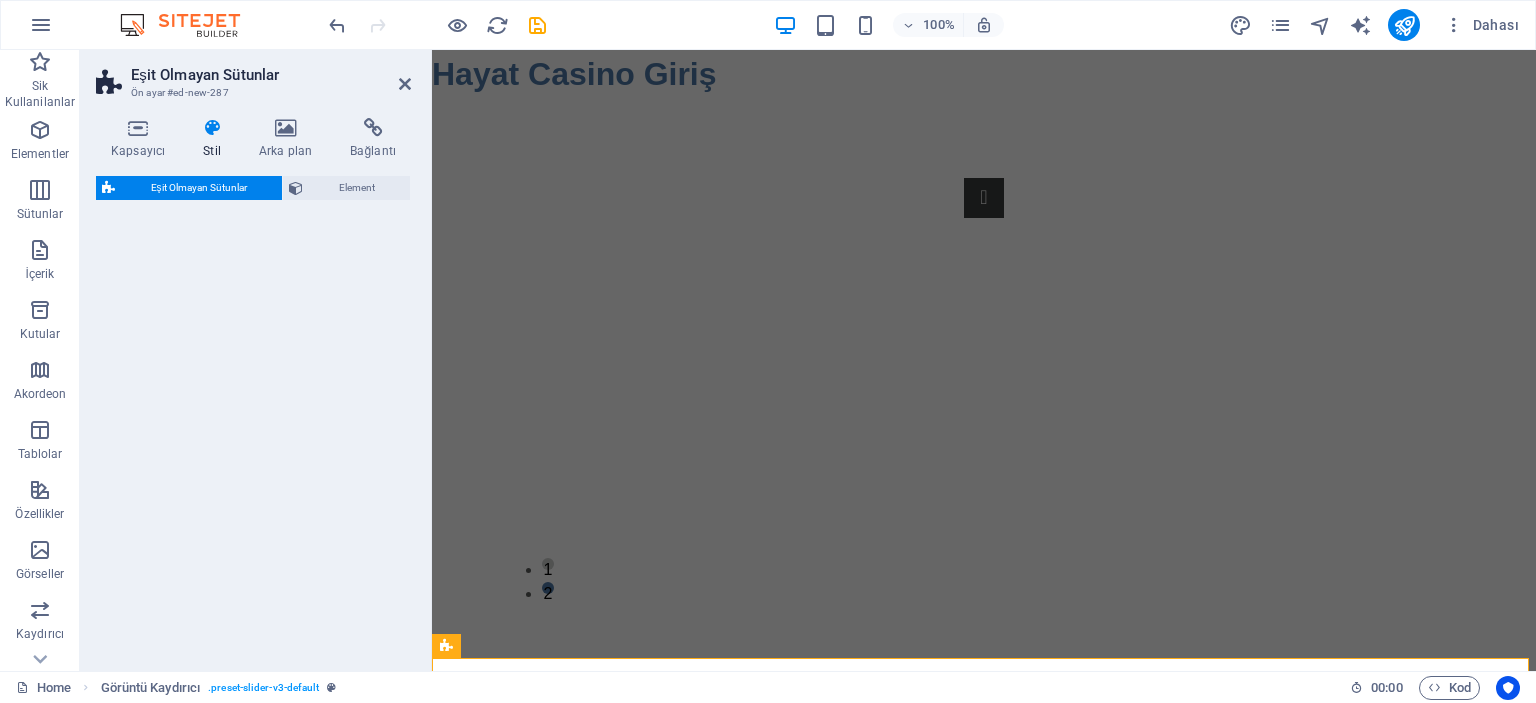 select on "%" 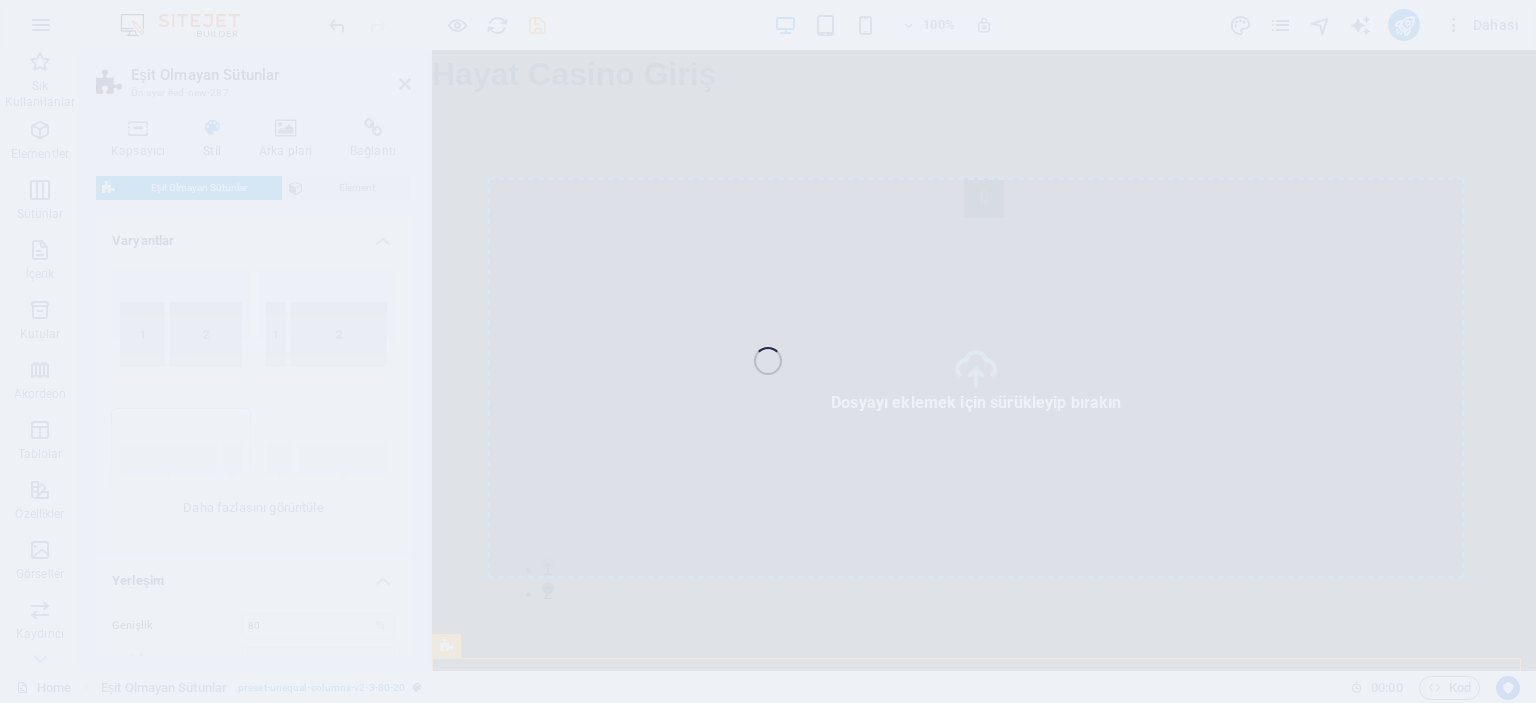 select on "px" 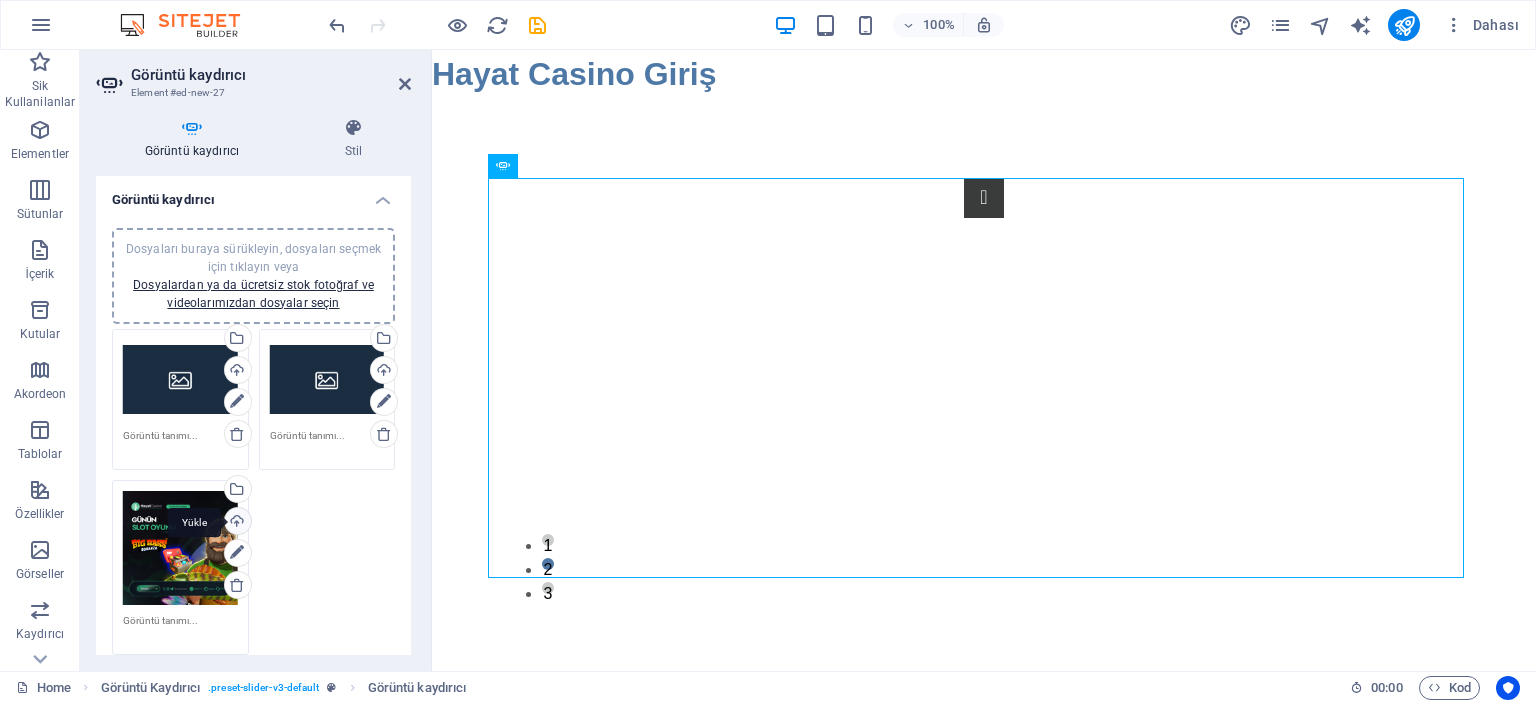 click on "Yükle" at bounding box center [236, 523] 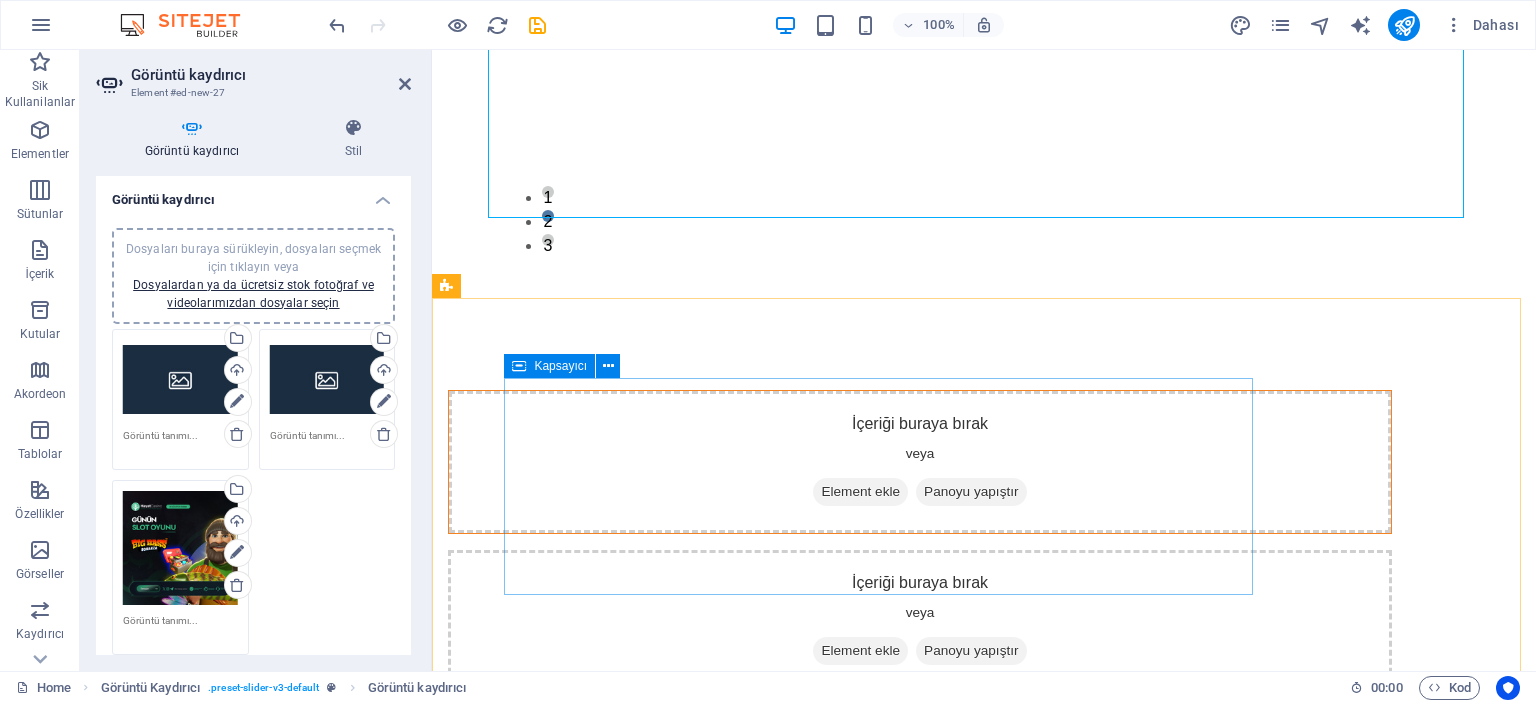 scroll, scrollTop: 363, scrollLeft: 0, axis: vertical 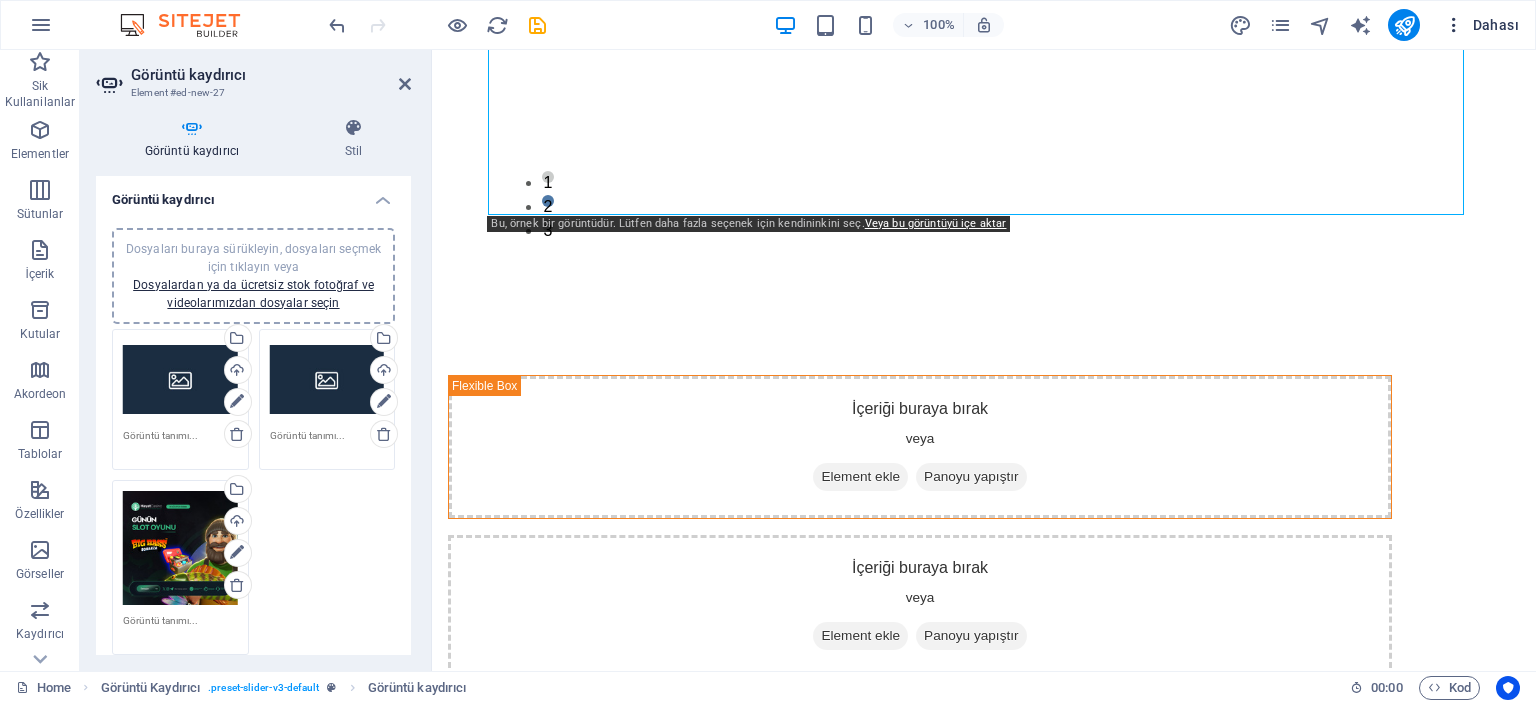 click at bounding box center (1454, 25) 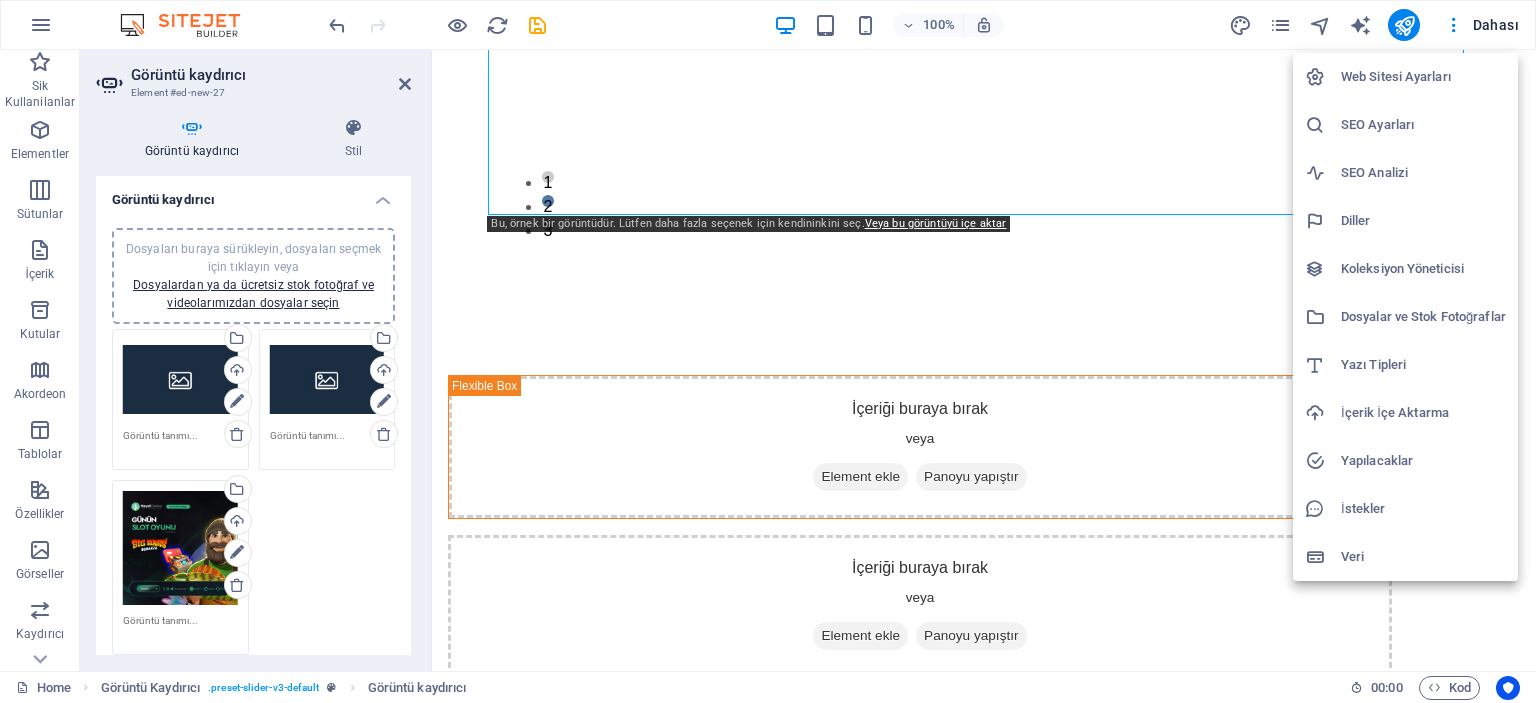 drag, startPoint x: 1481, startPoint y: 21, endPoint x: 1492, endPoint y: 23, distance: 11.18034 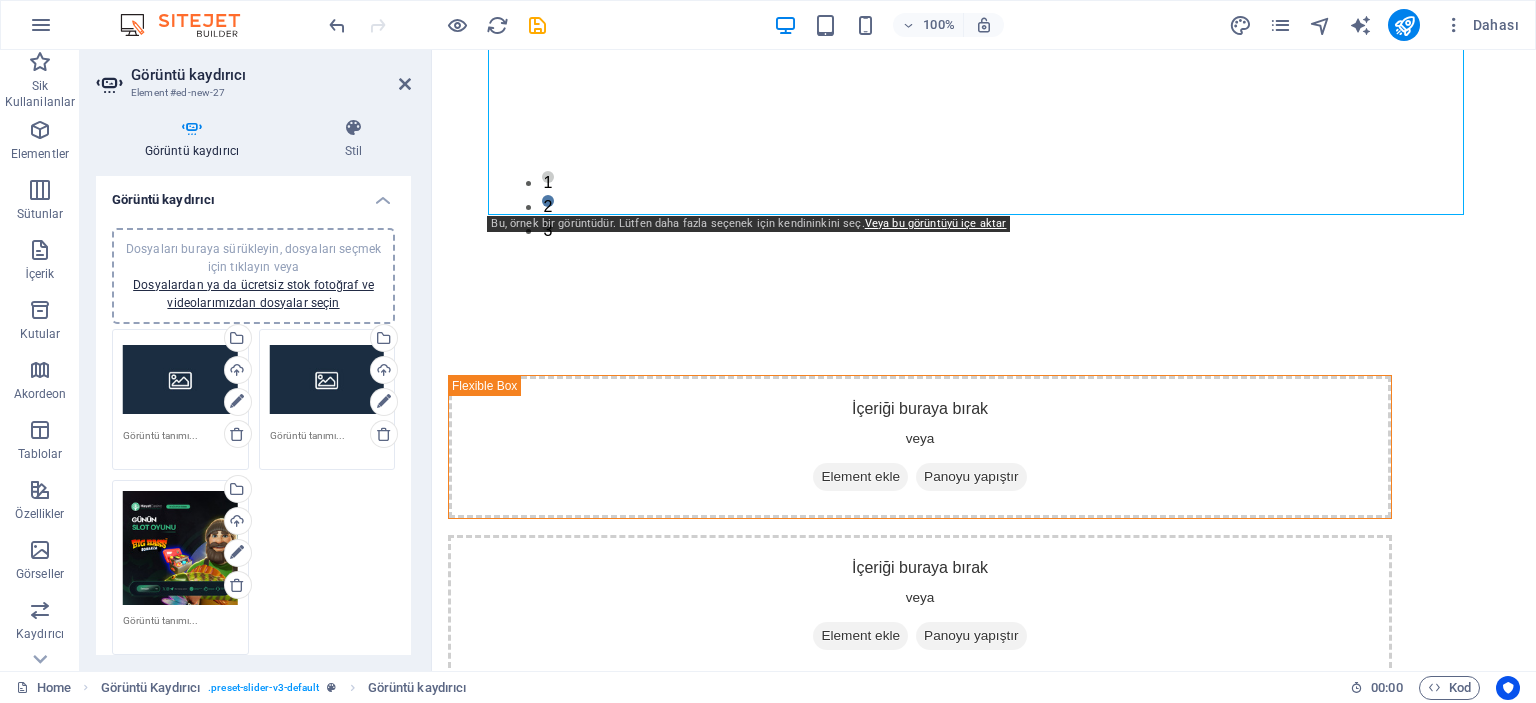click on "Dahası" at bounding box center [1481, 25] 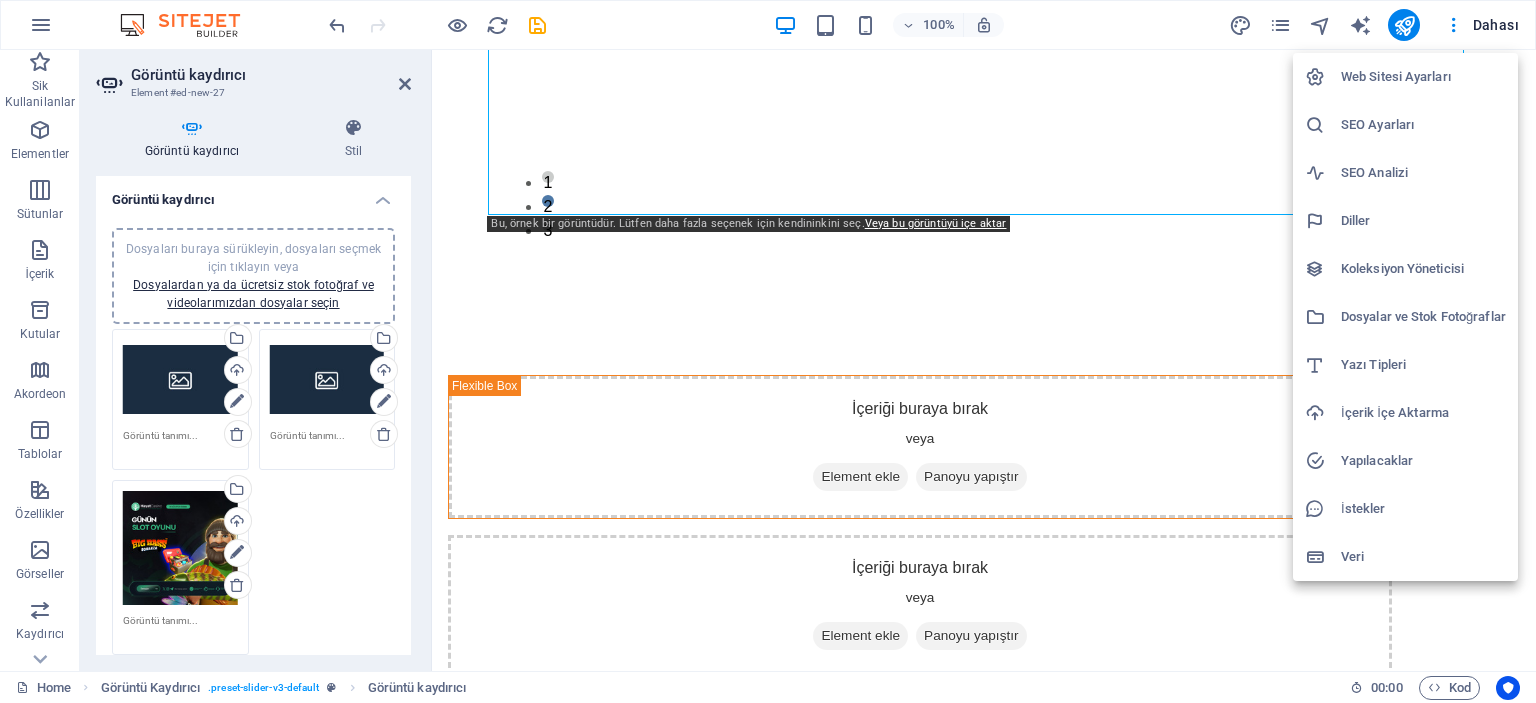 click at bounding box center [768, 351] 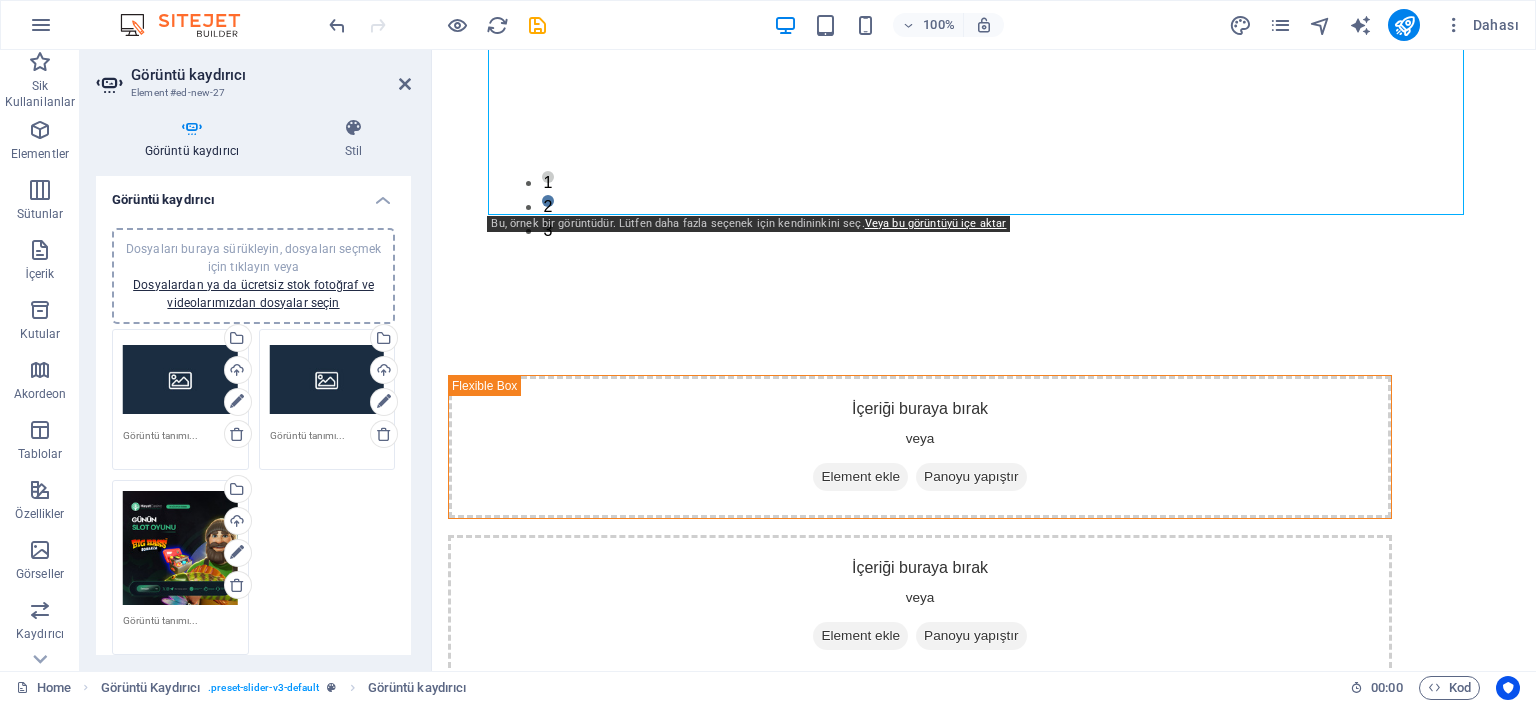 click at bounding box center (1454, 25) 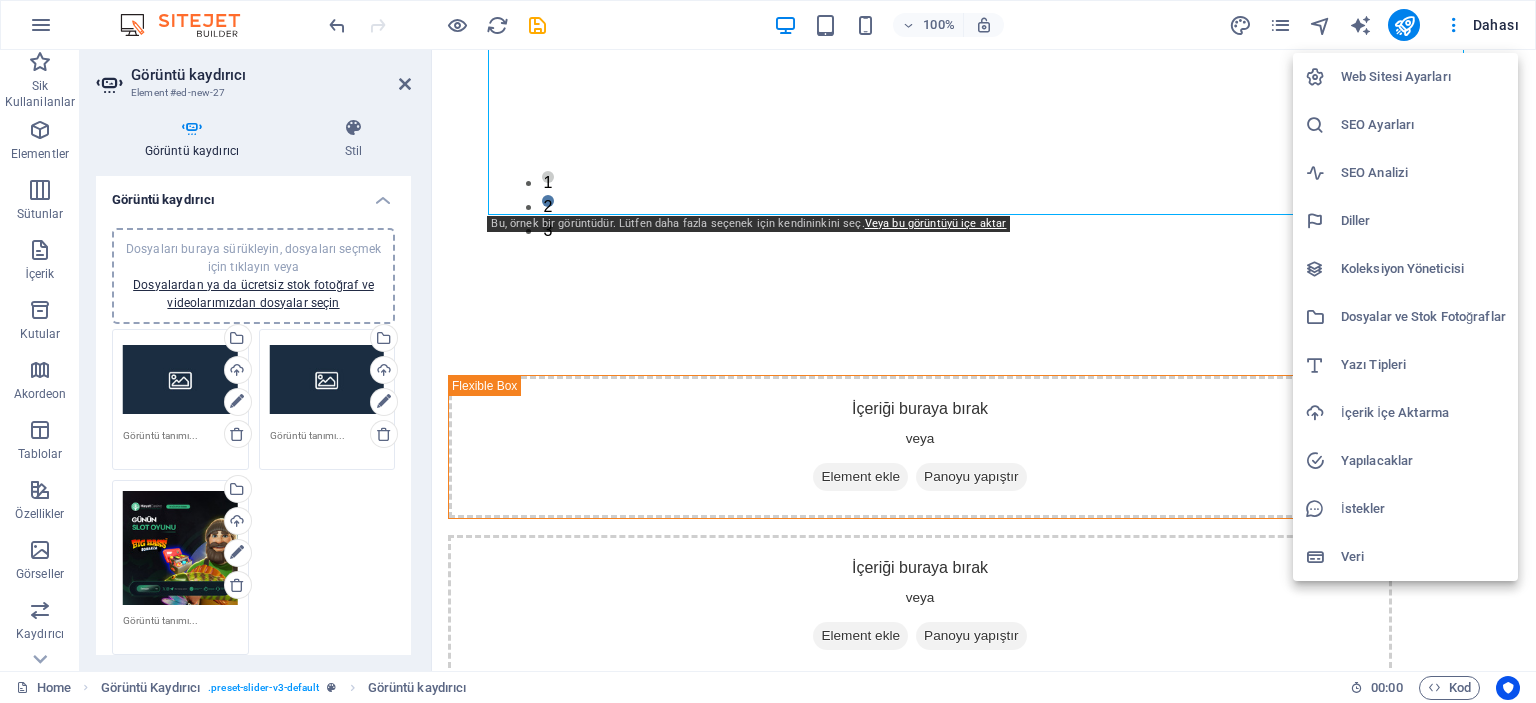 click on "Web Sitesi Ayarları" at bounding box center (1423, 77) 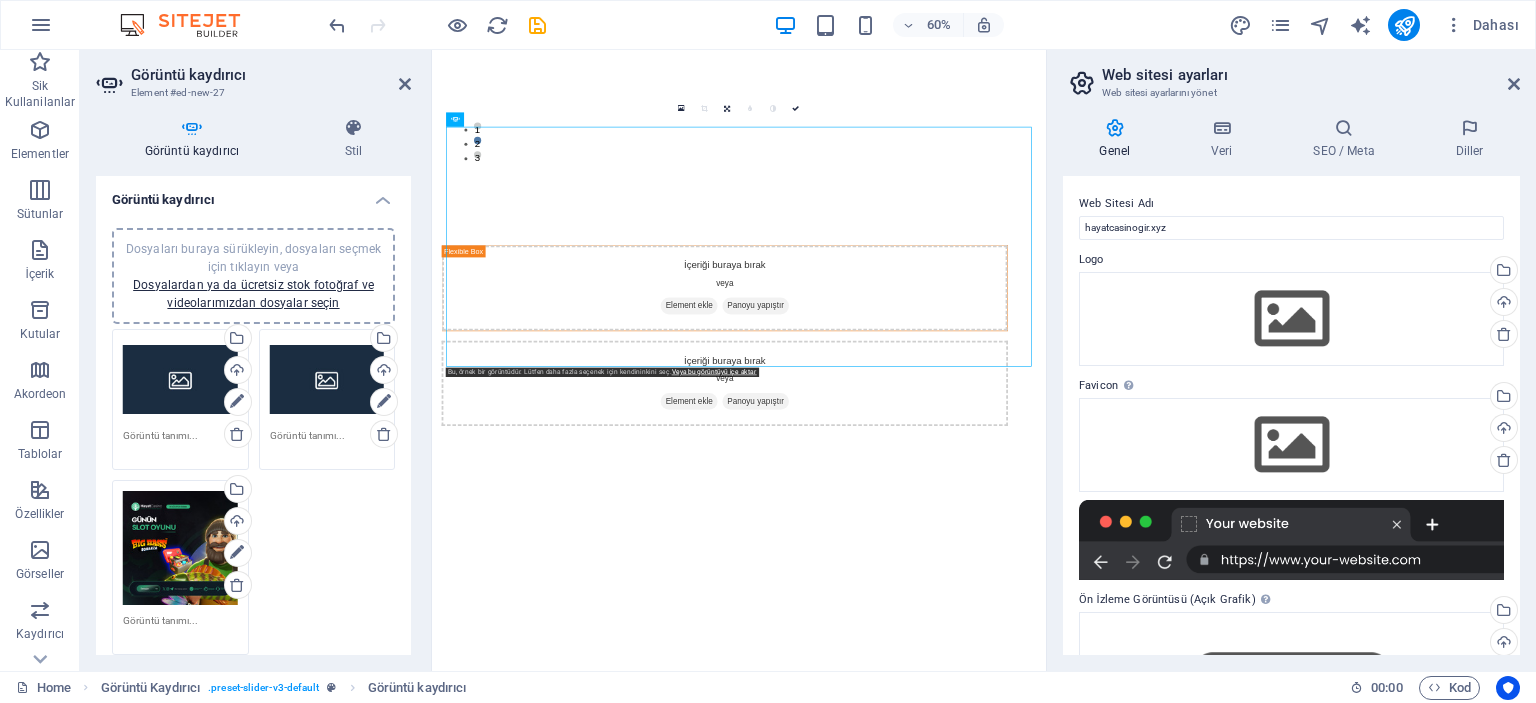scroll, scrollTop: 0, scrollLeft: 0, axis: both 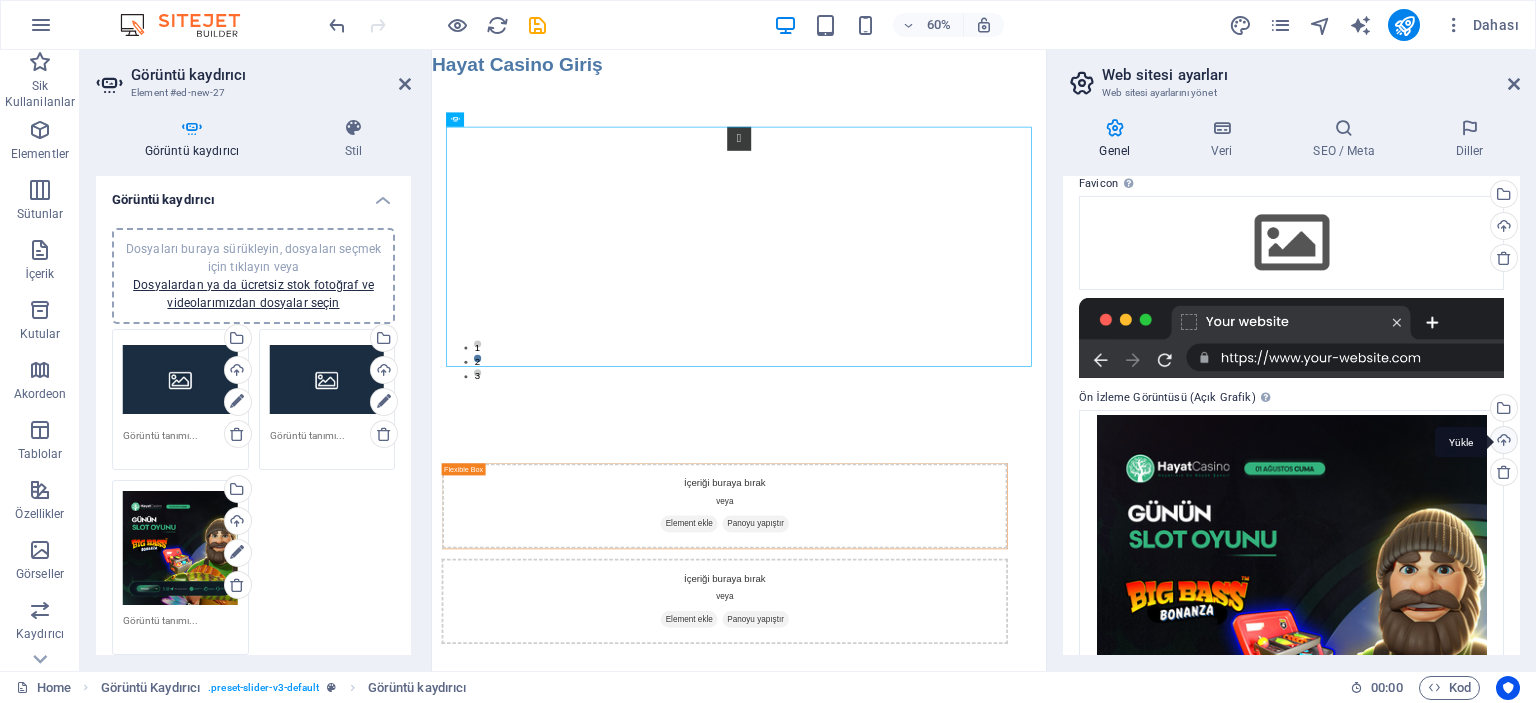 click on "Yükle" at bounding box center [1502, 442] 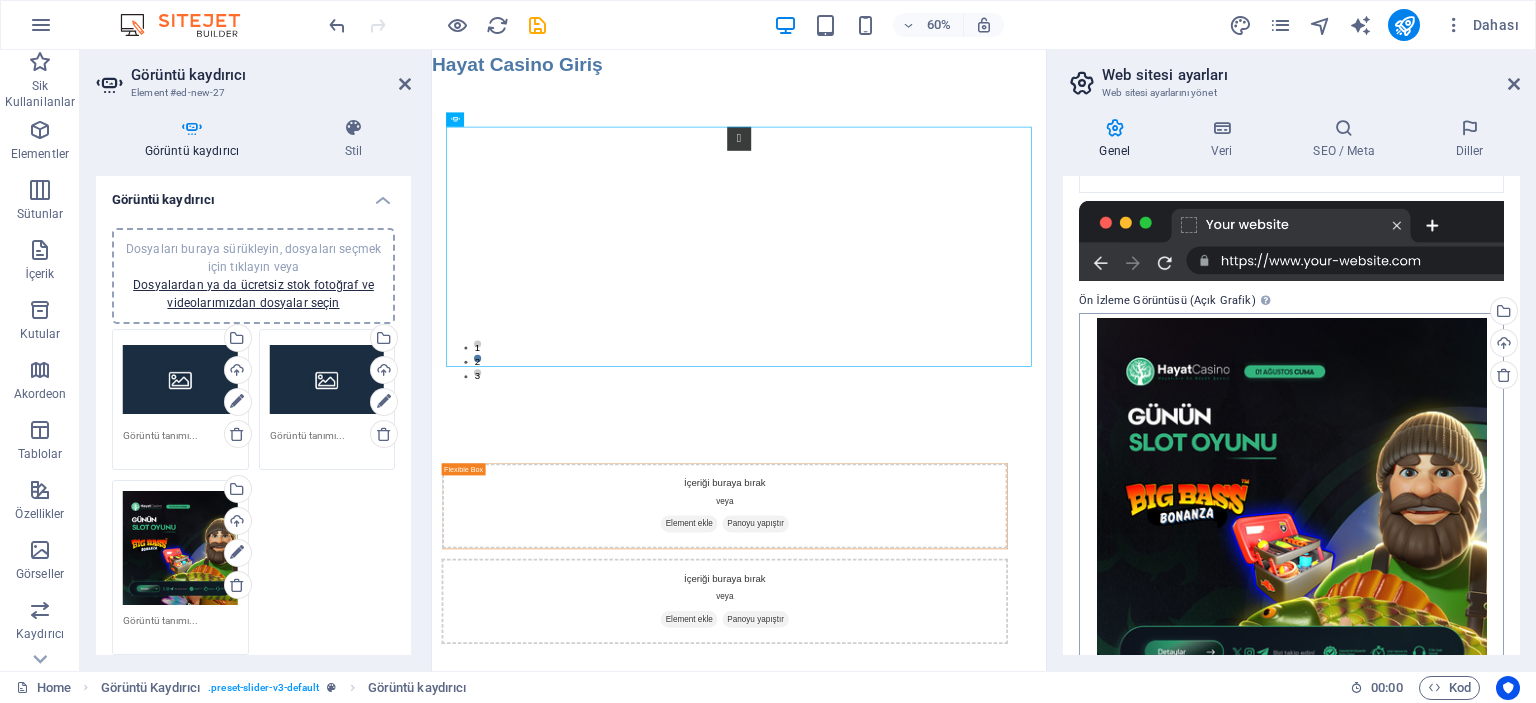 scroll, scrollTop: 372, scrollLeft: 0, axis: vertical 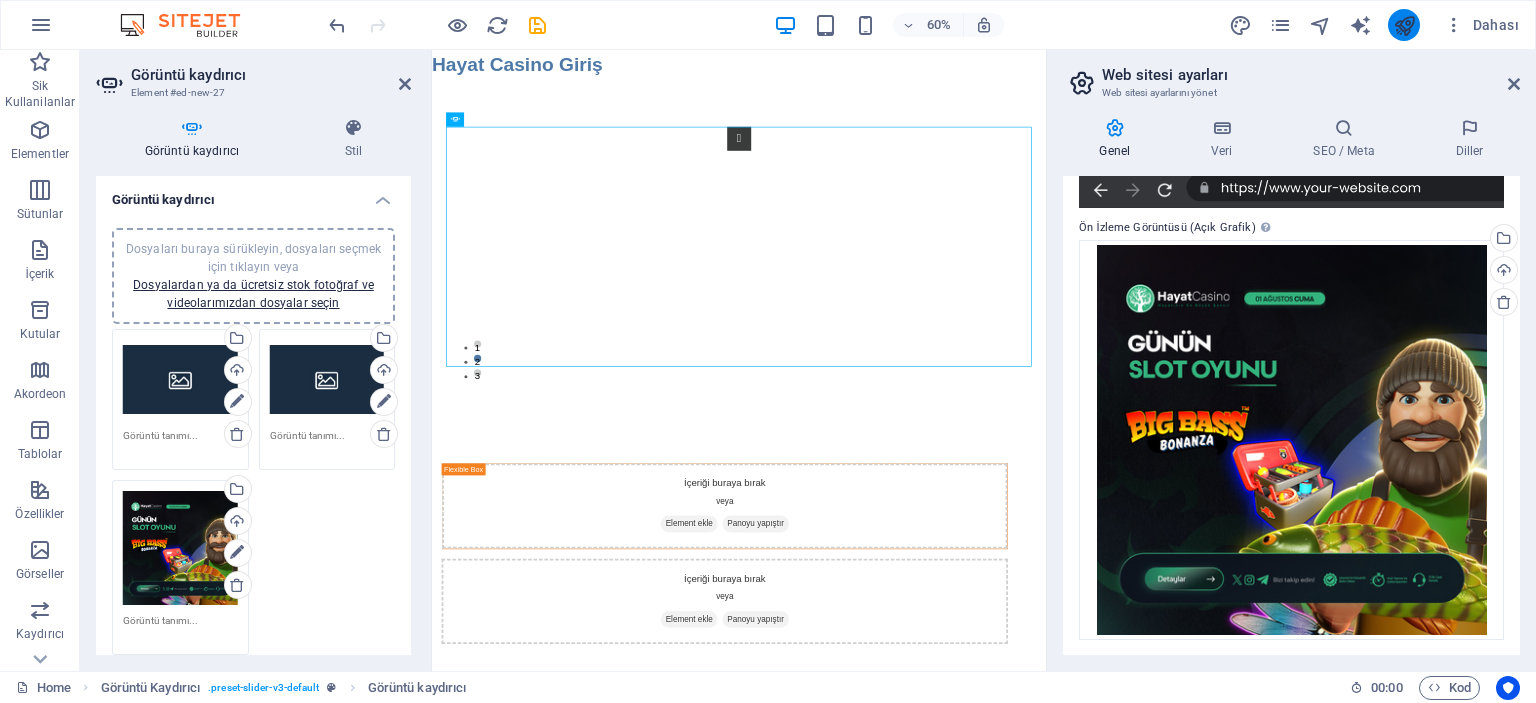 click at bounding box center [1404, 25] 